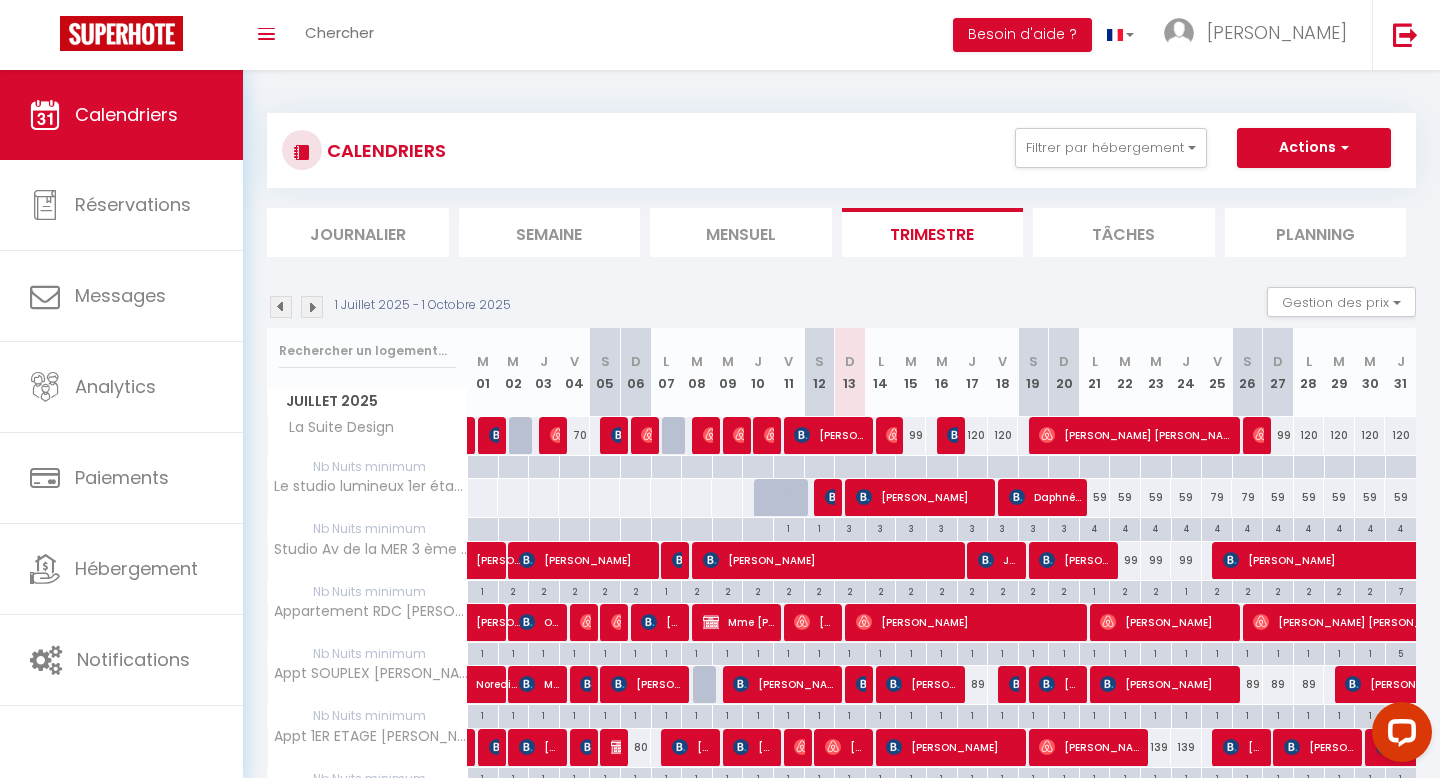 scroll, scrollTop: 7, scrollLeft: 0, axis: vertical 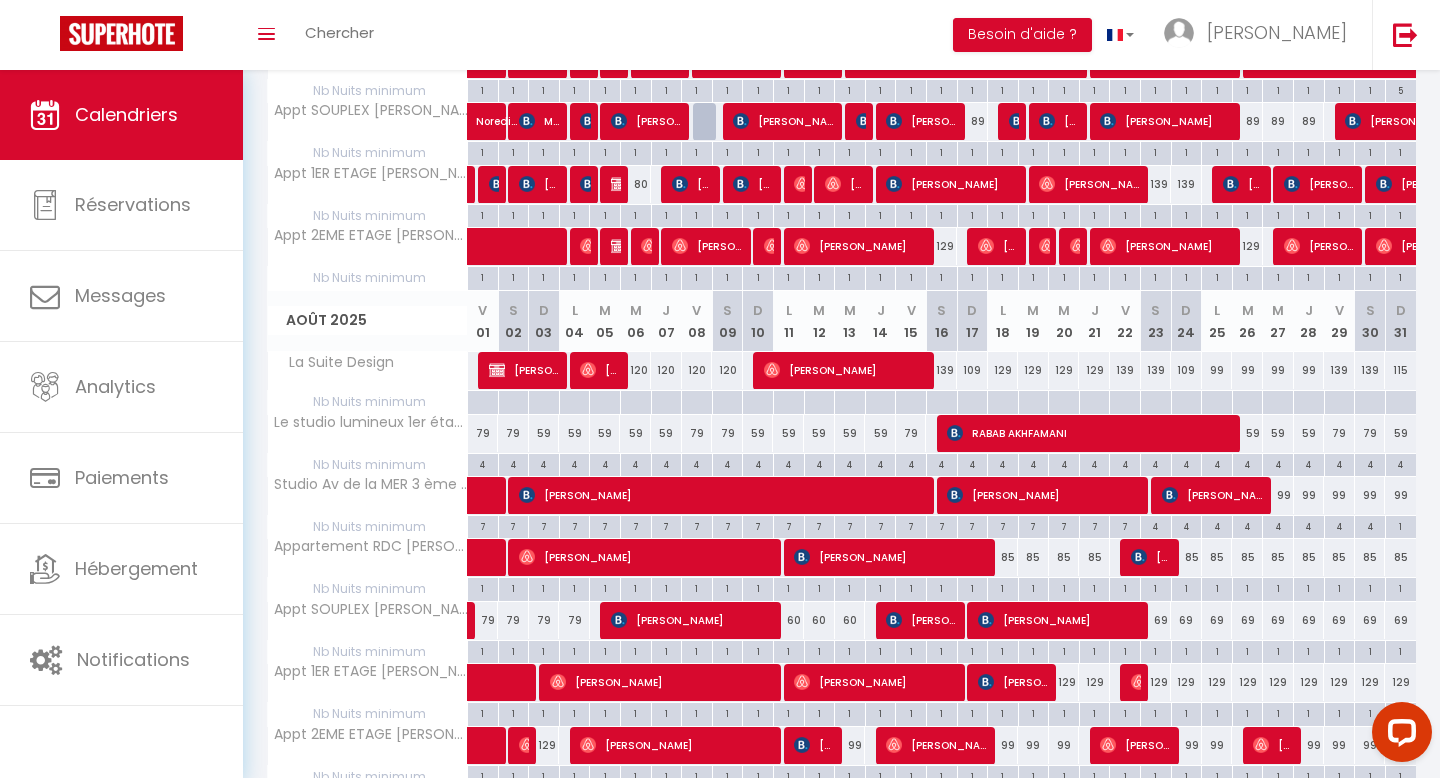 click on "4" at bounding box center (911, 463) 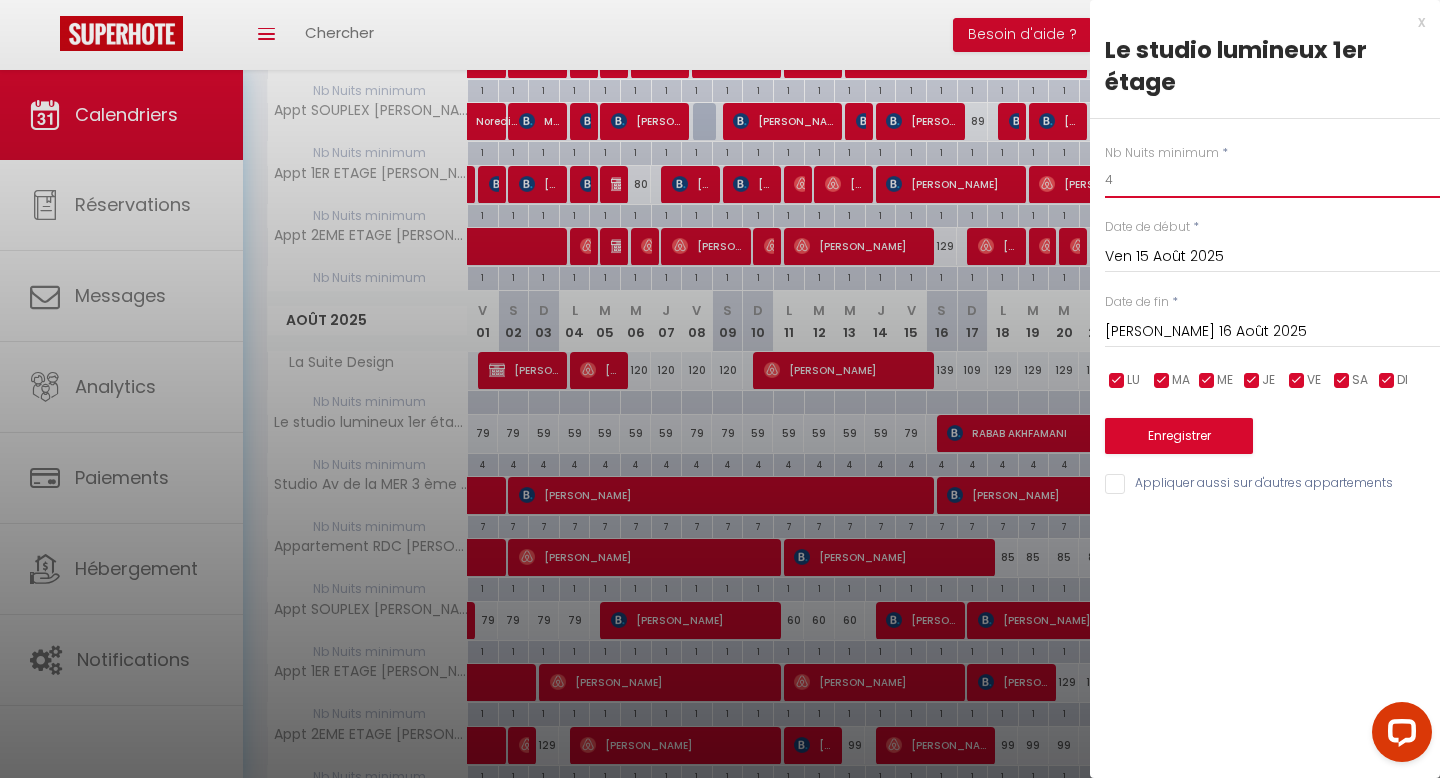 click on "4" at bounding box center [1272, 180] 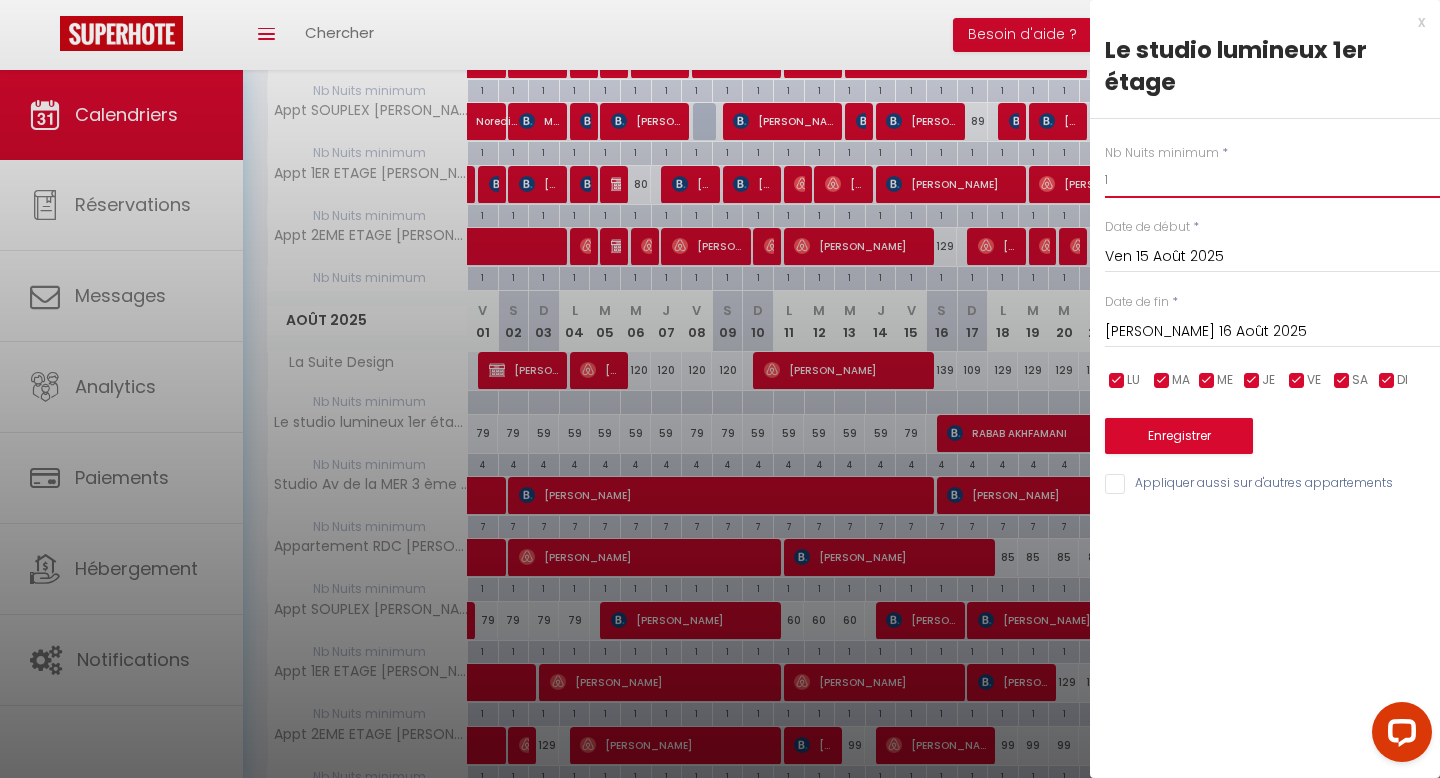 type on "1" 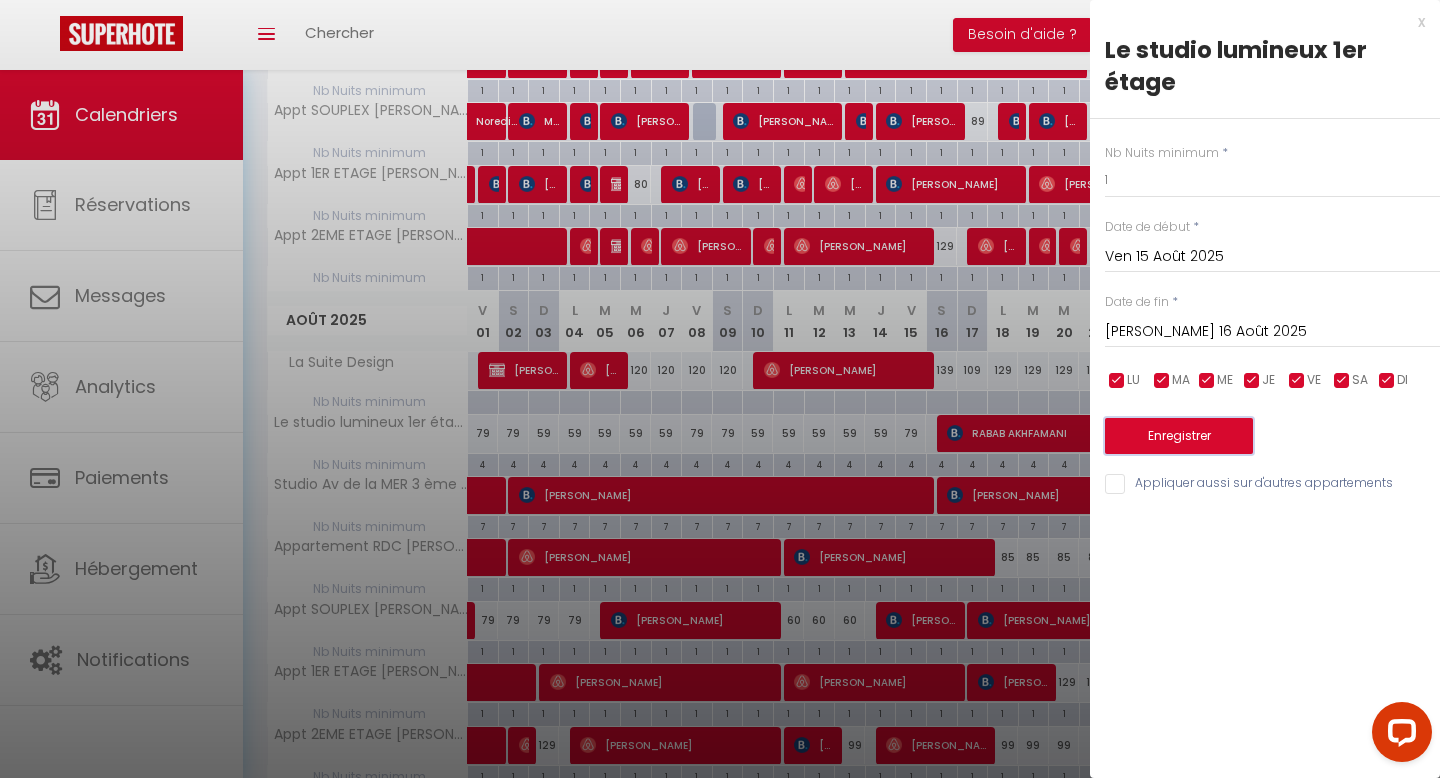 click on "Enregistrer" at bounding box center [1179, 436] 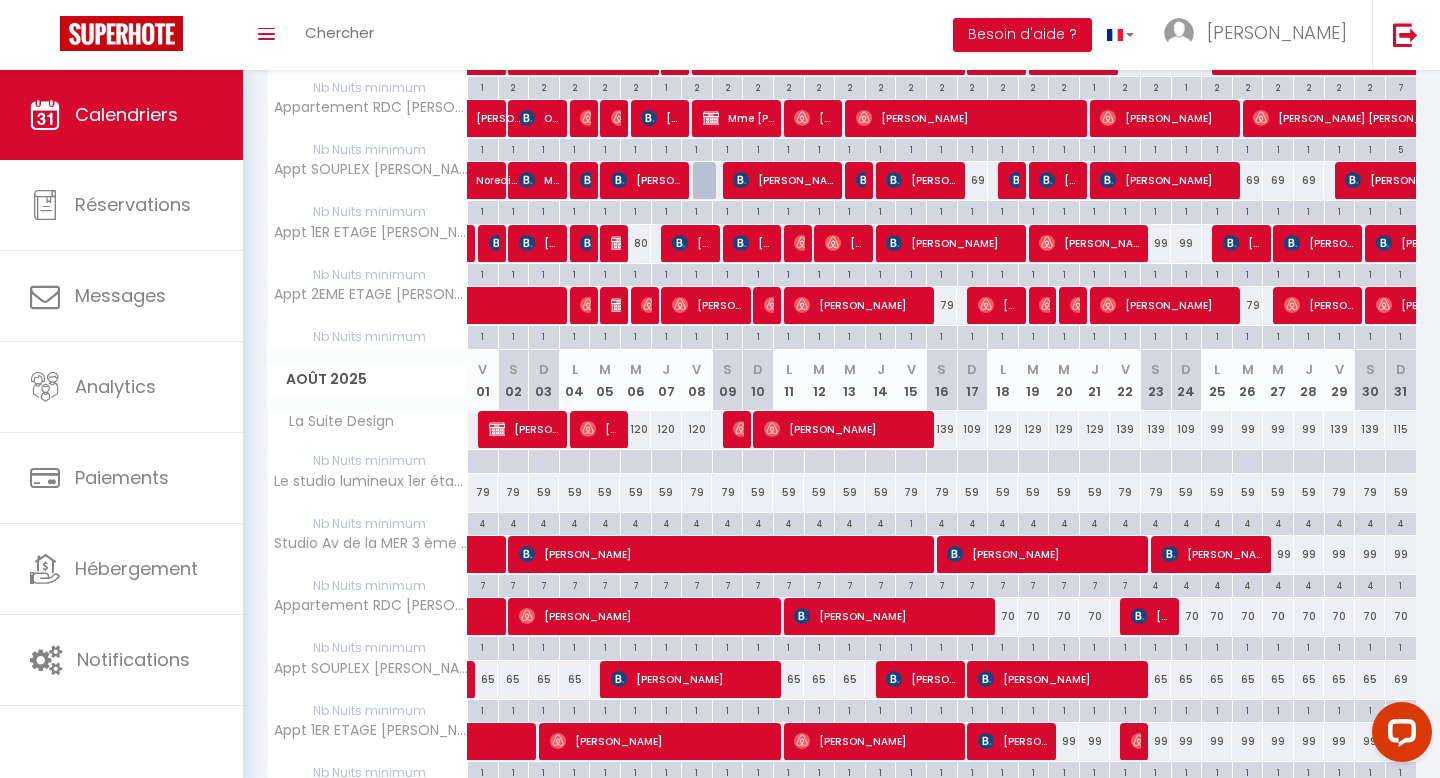 scroll, scrollTop: 510, scrollLeft: 0, axis: vertical 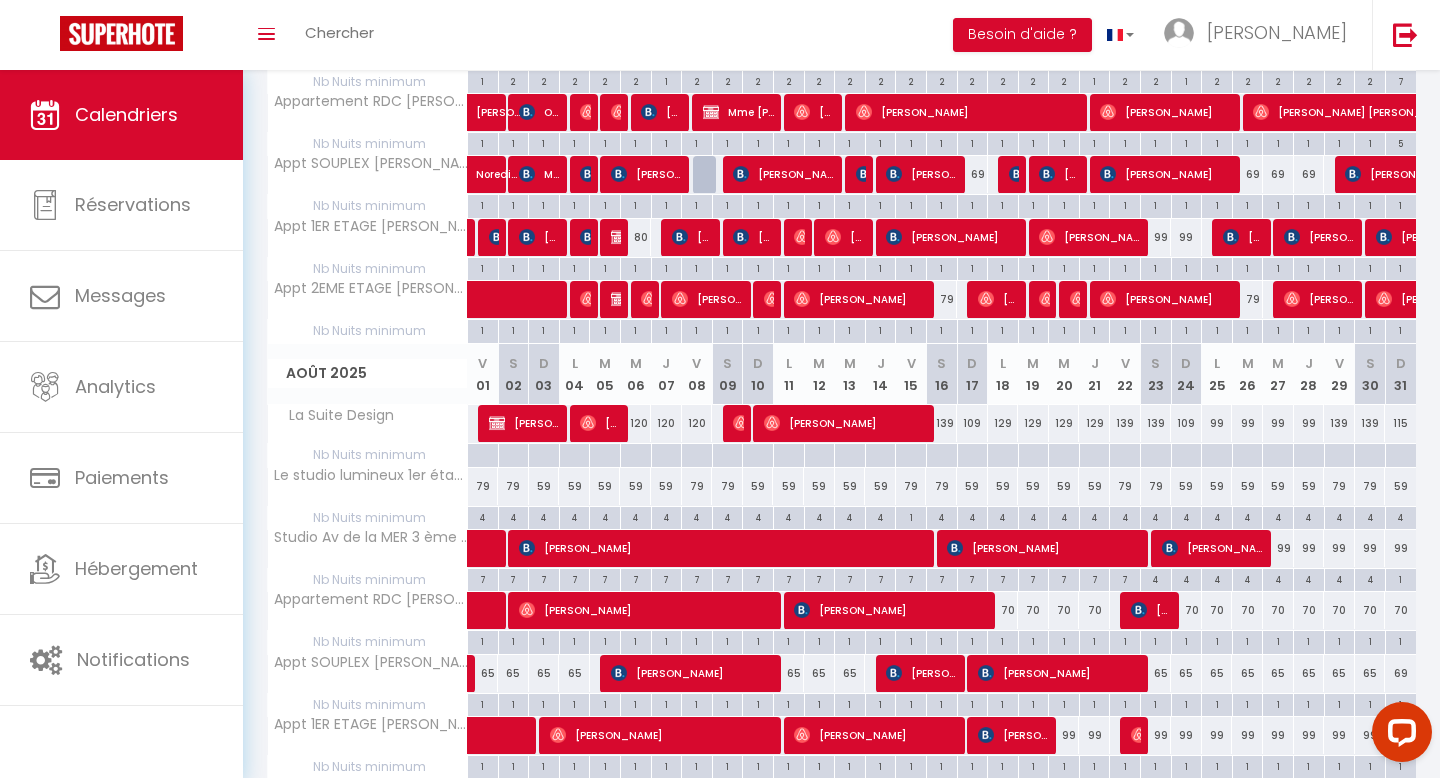 click on "1" at bounding box center (911, 516) 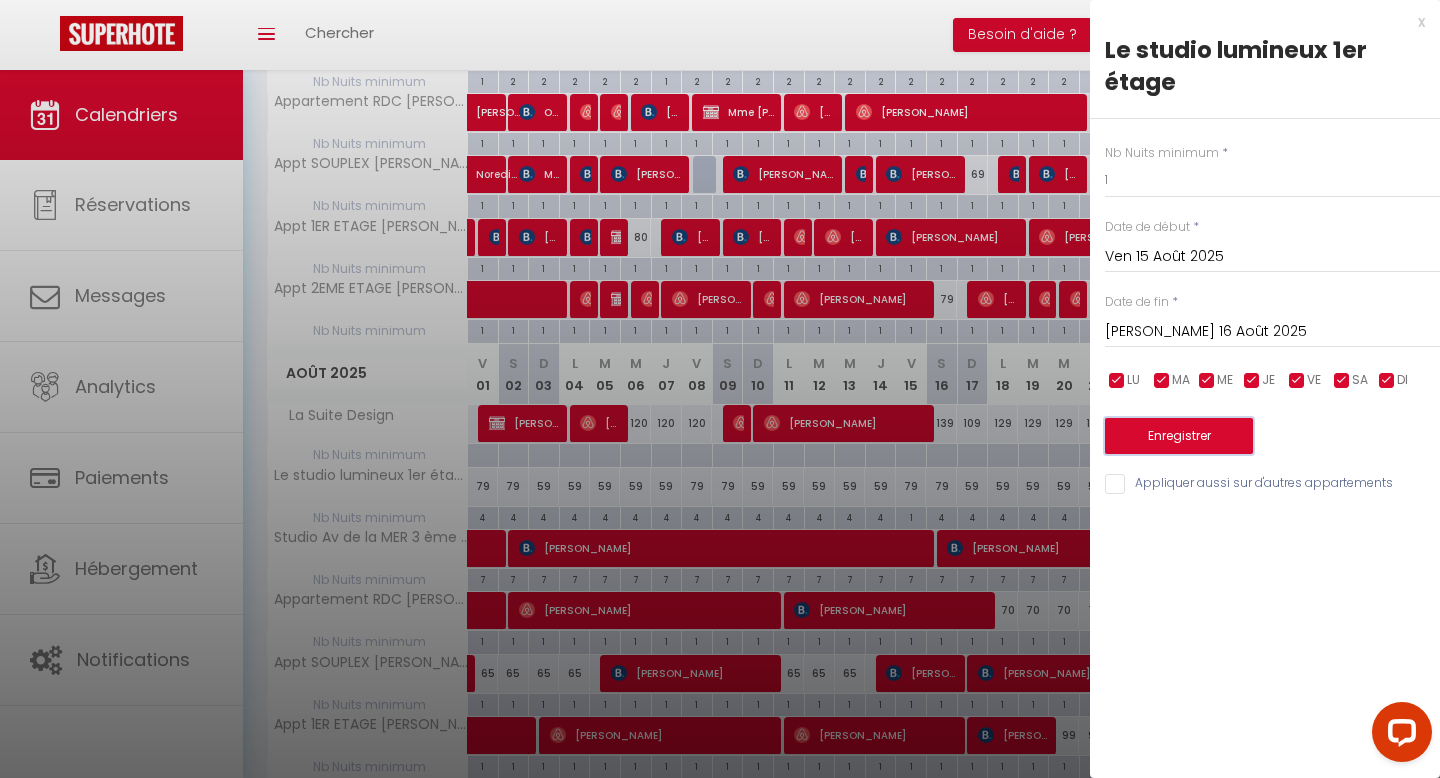 click on "Enregistrer" at bounding box center (1179, 436) 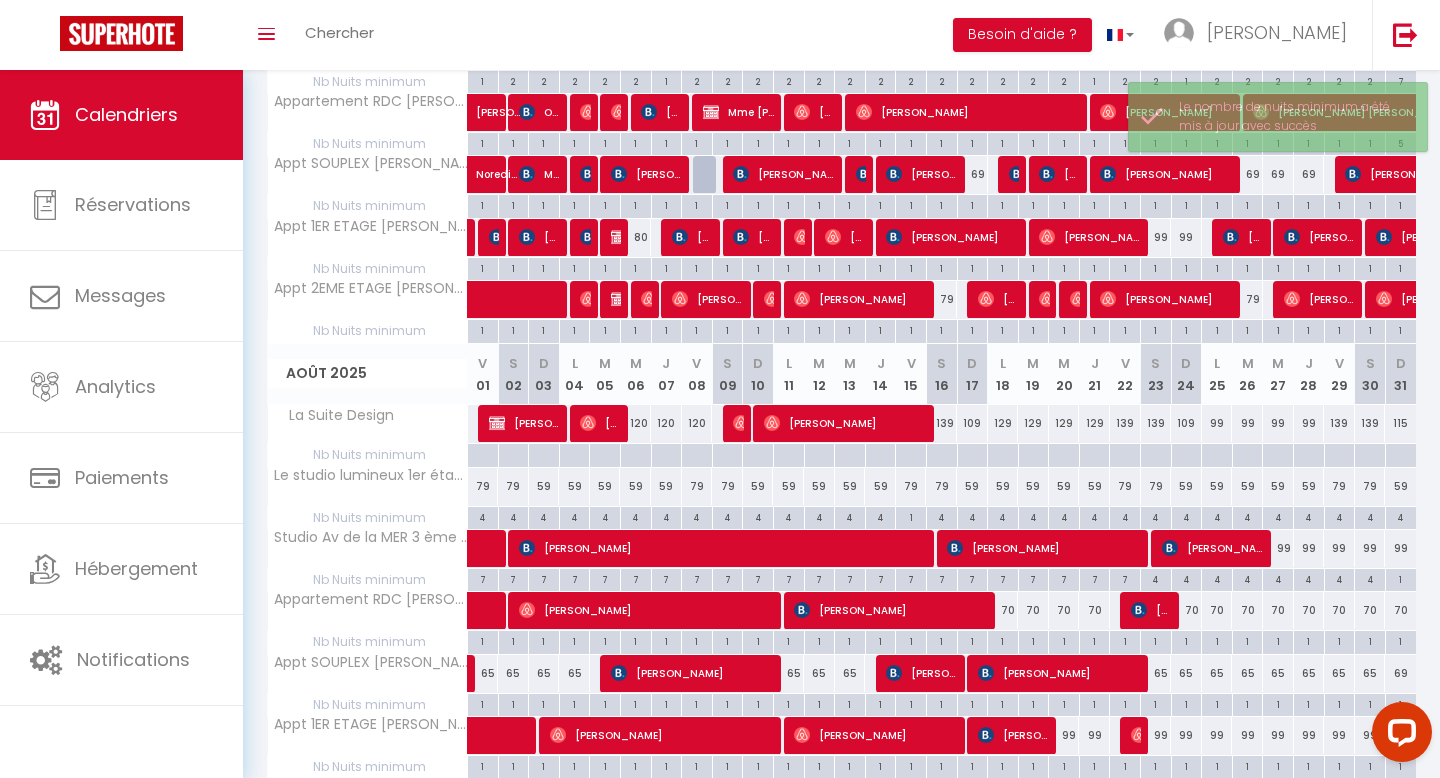 click on "1" at bounding box center (911, 516) 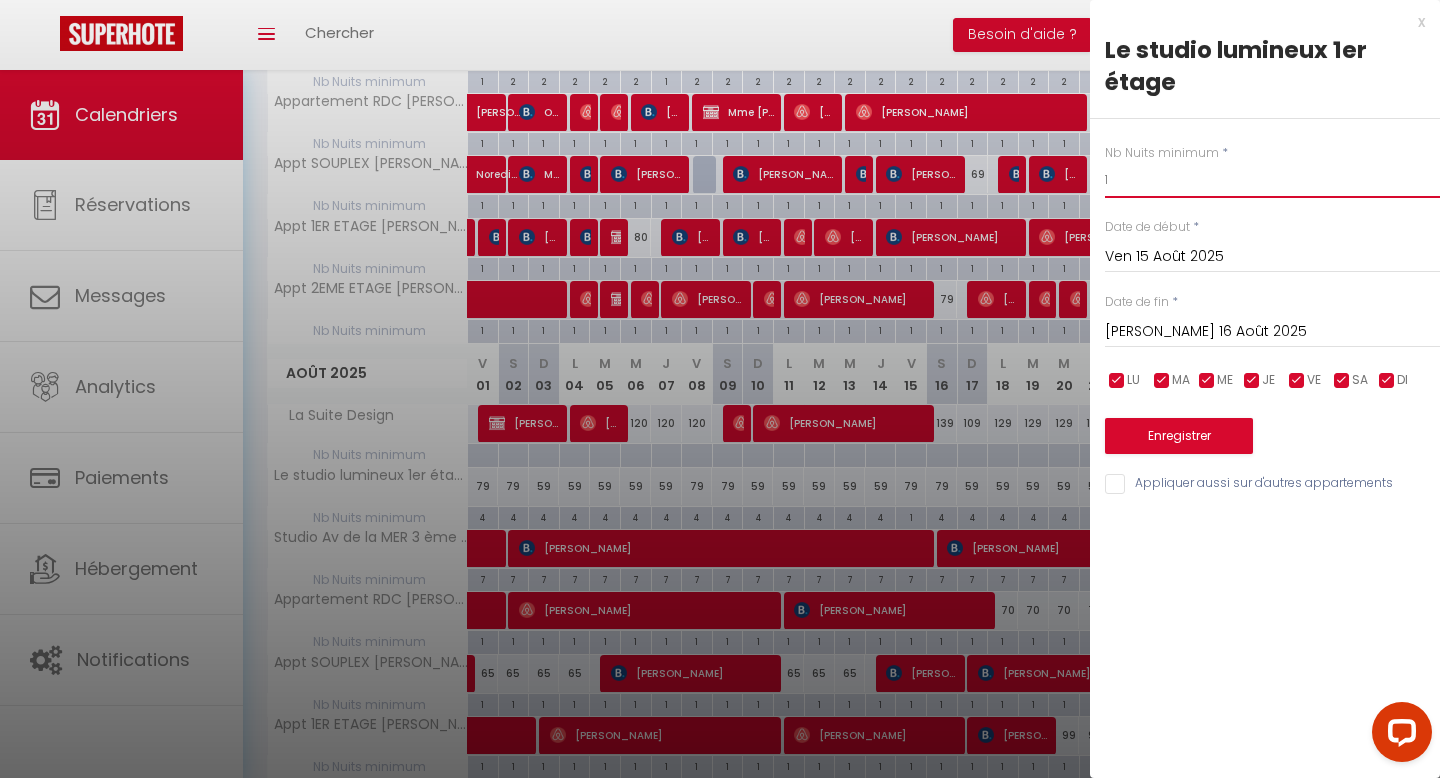 click on "1" at bounding box center [1272, 180] 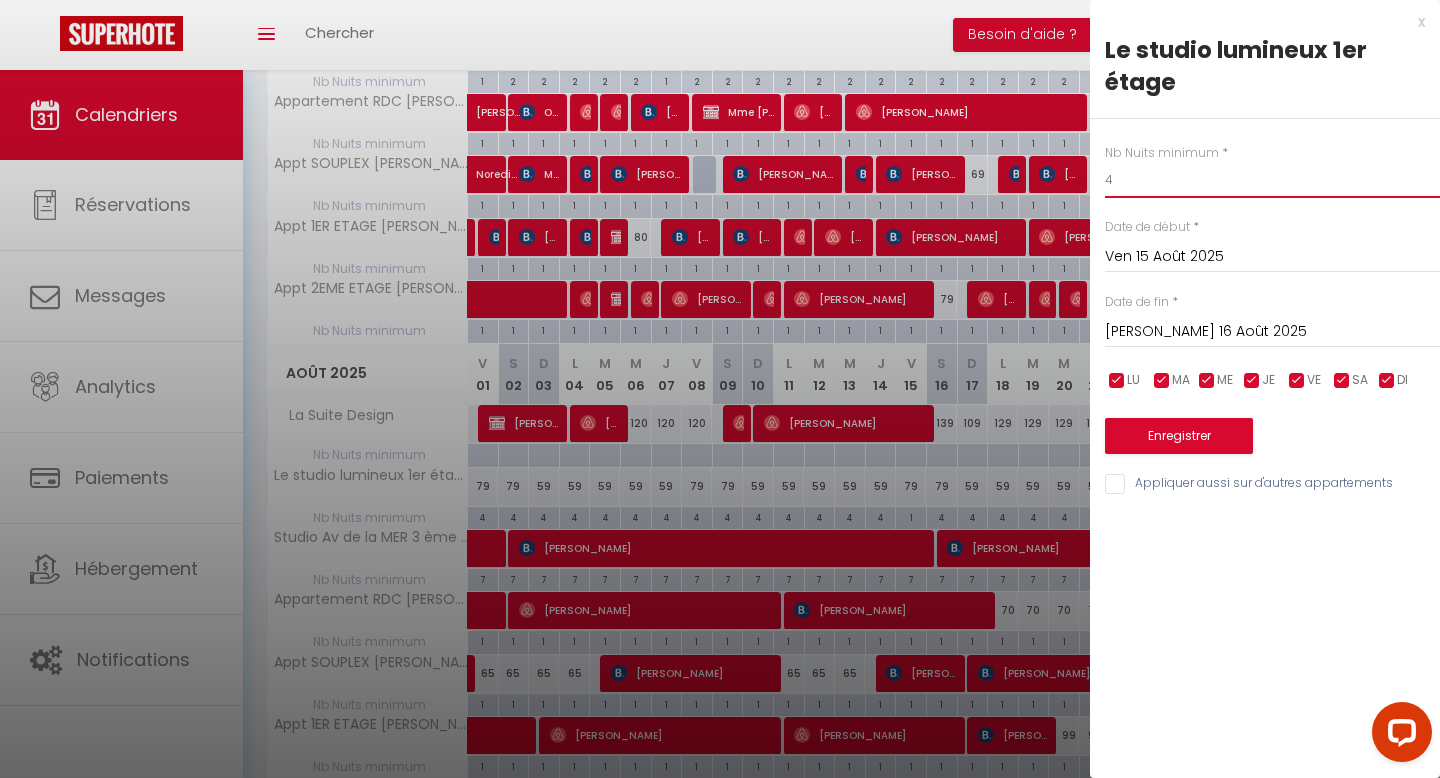 type on "4" 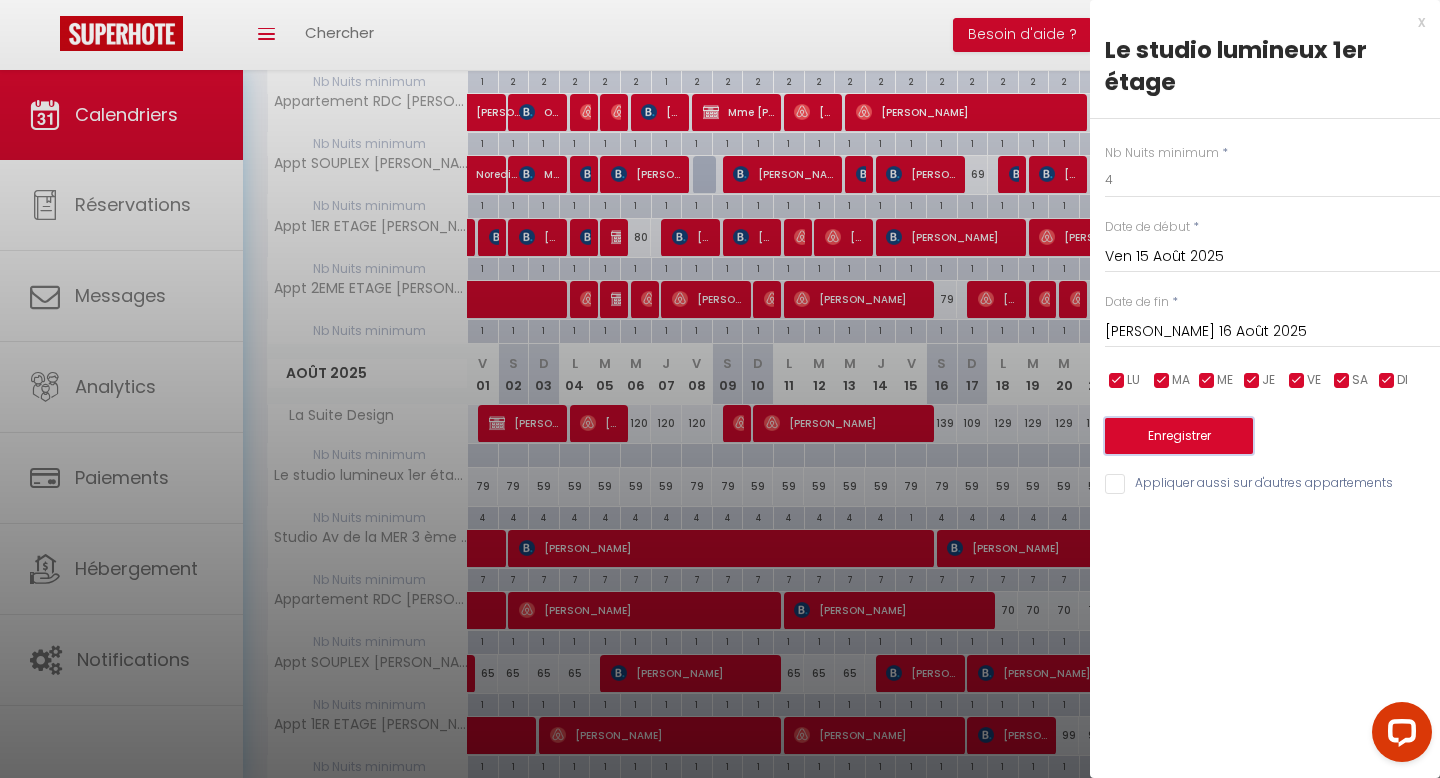 click on "Enregistrer" at bounding box center [1179, 436] 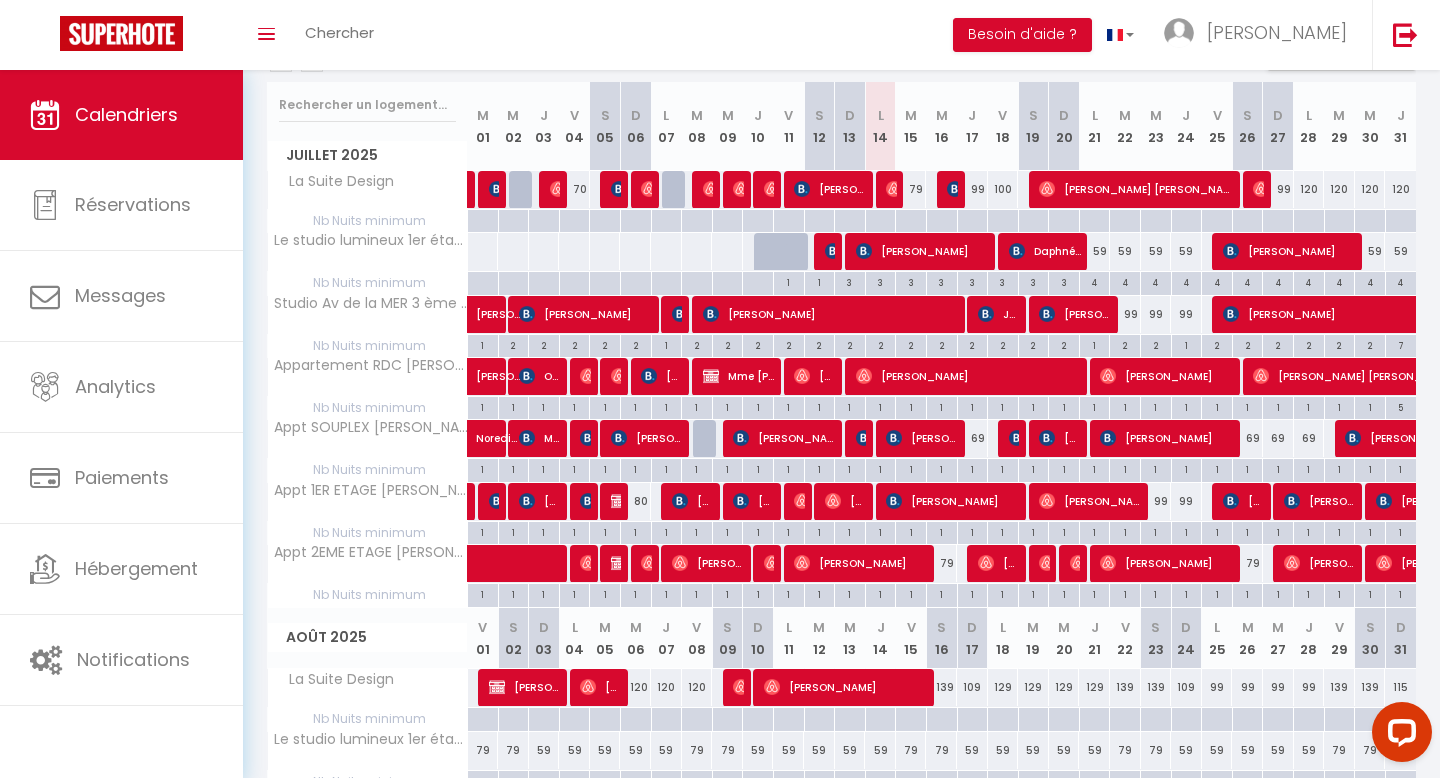scroll, scrollTop: 244, scrollLeft: 0, axis: vertical 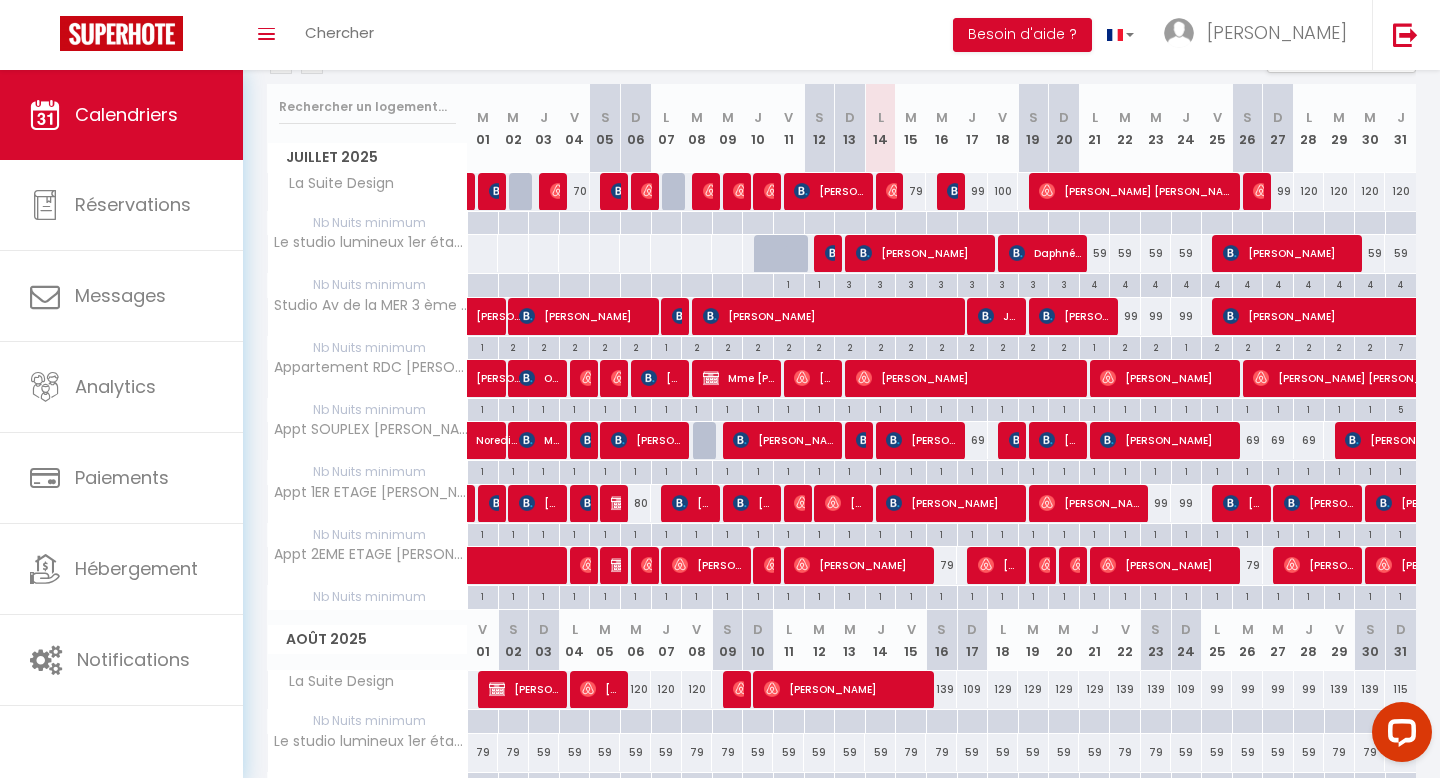 click on "120" at bounding box center [635, 689] 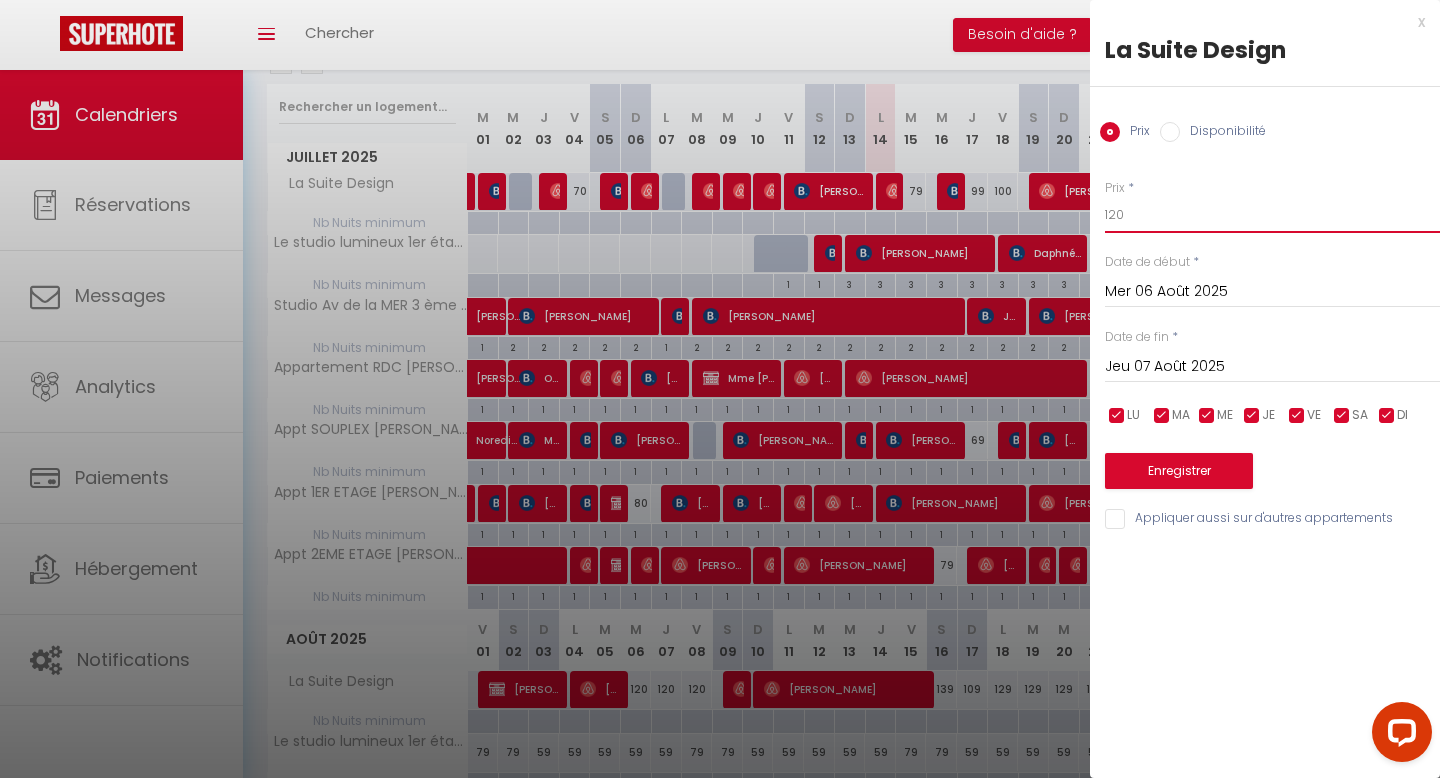 click on "120" at bounding box center [1272, 215] 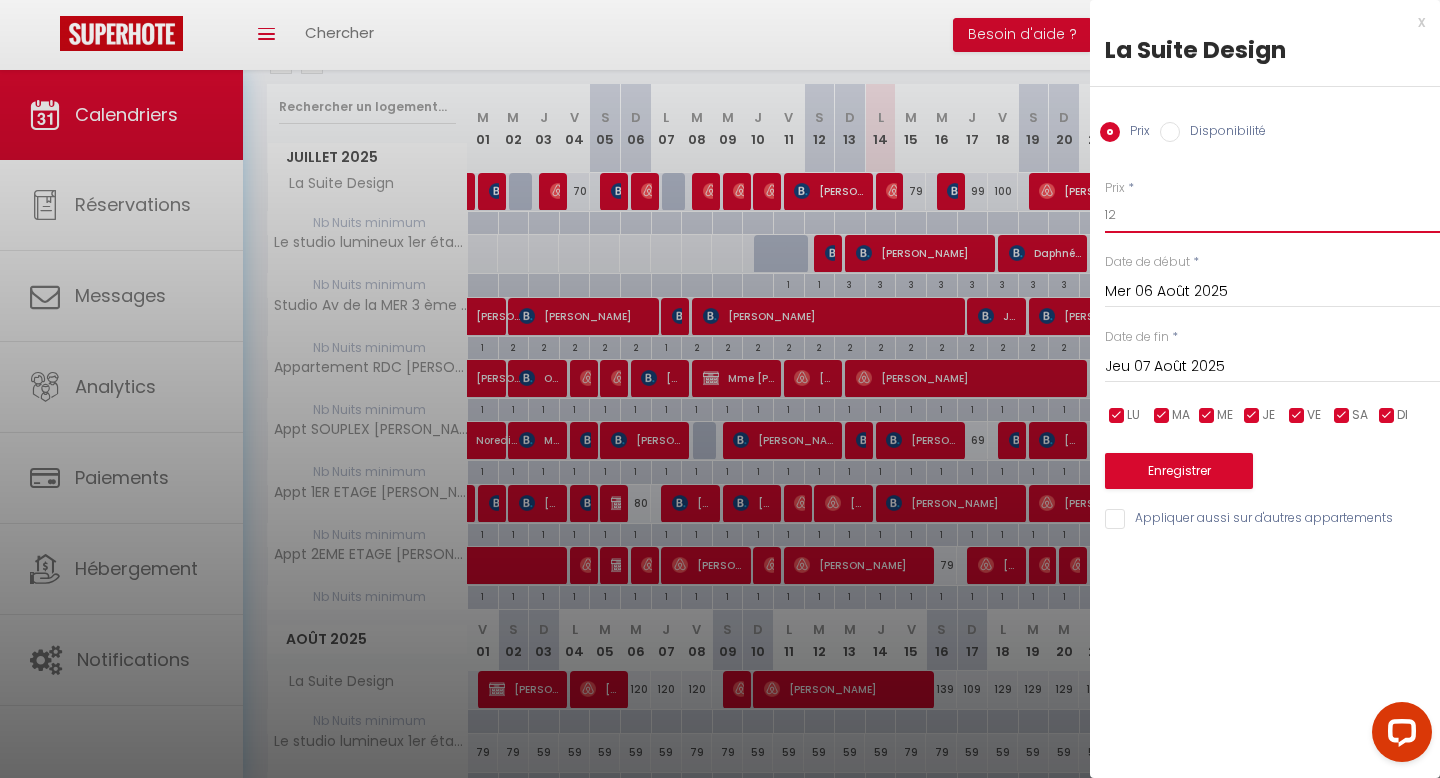 type on "1" 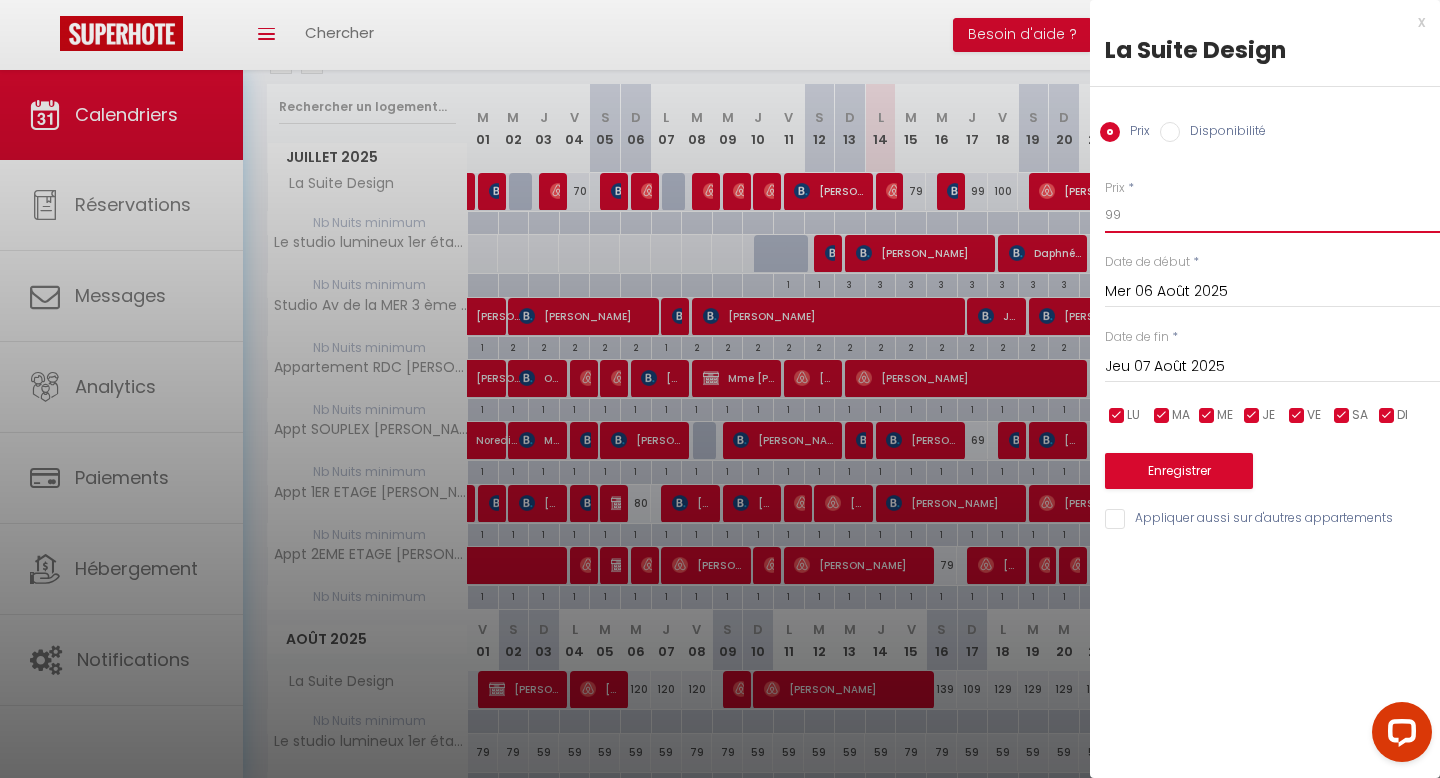 type on "99" 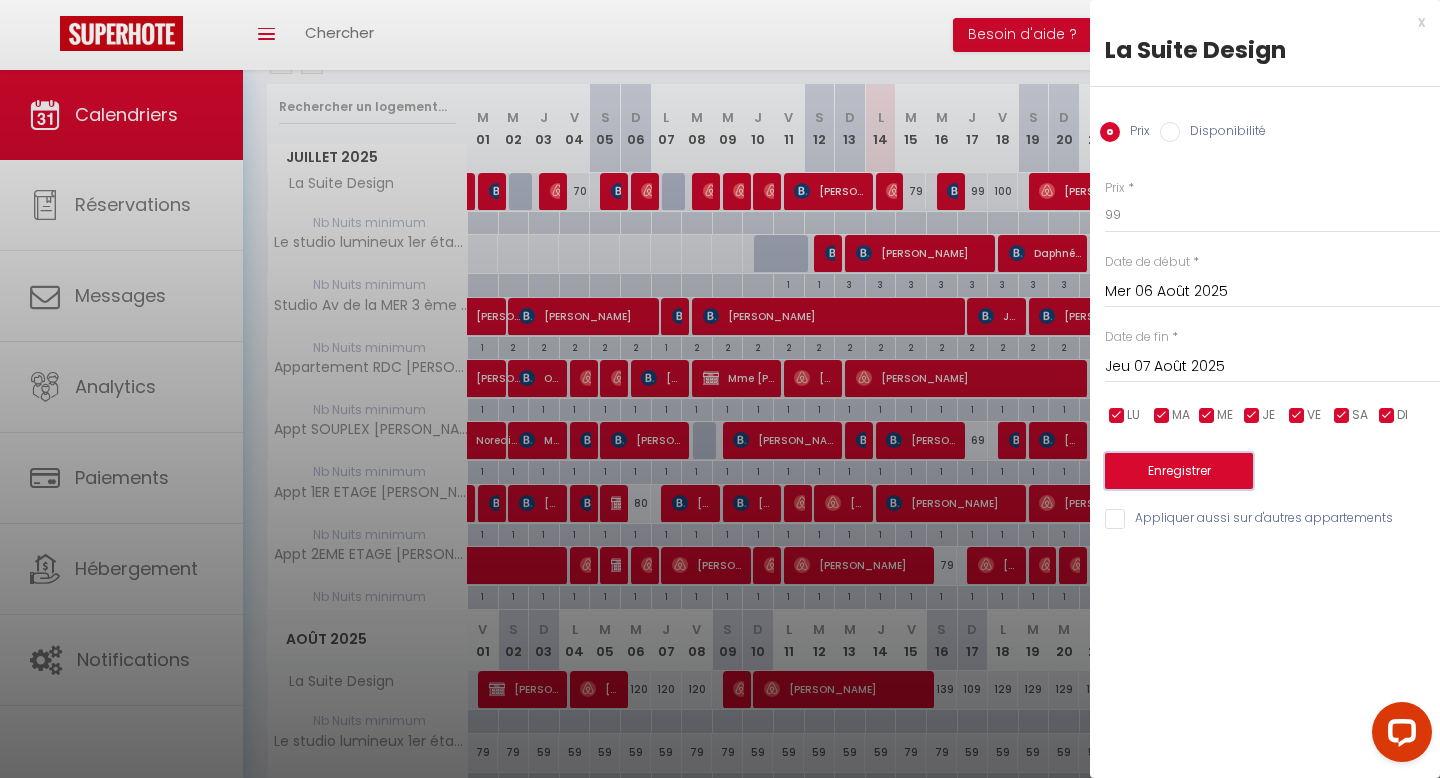 click on "Enregistrer" at bounding box center [1179, 471] 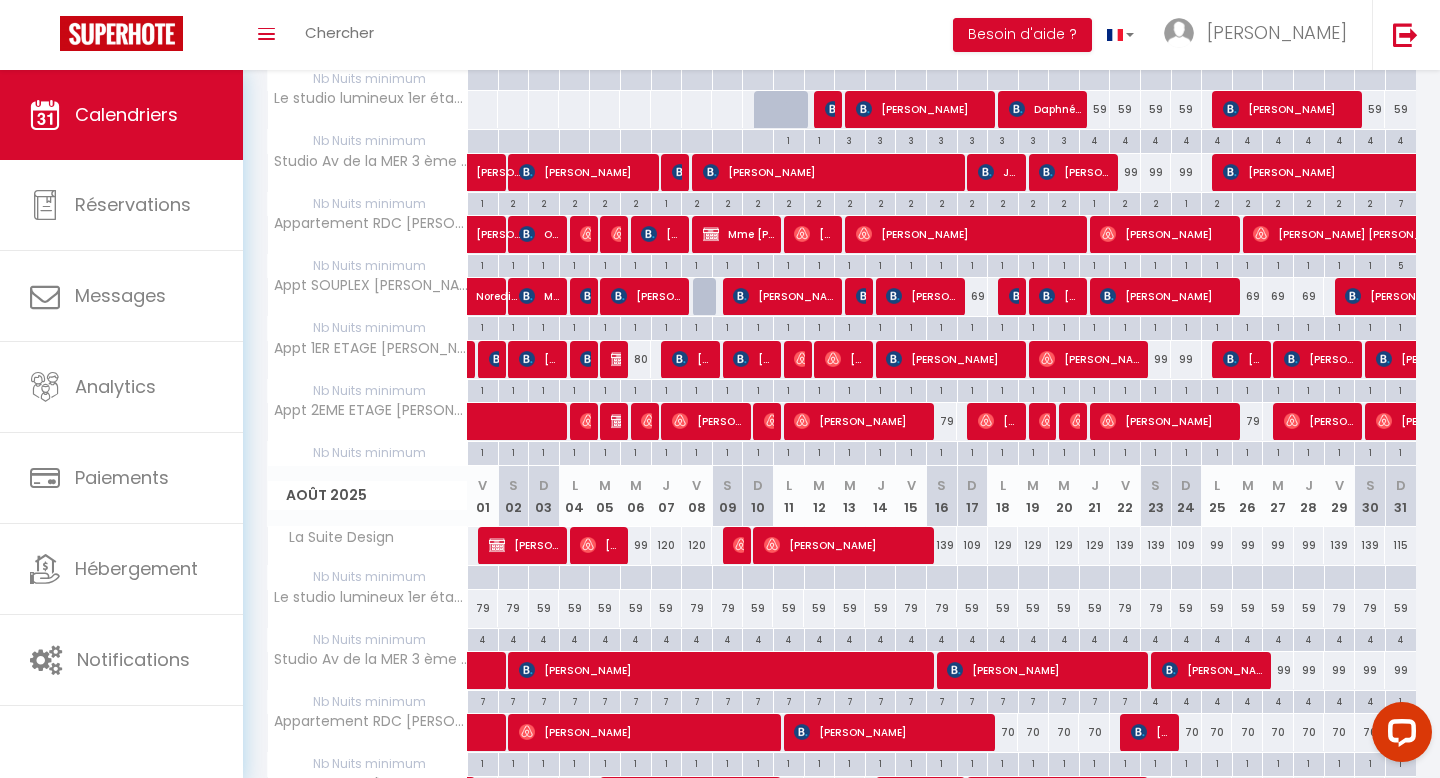 scroll, scrollTop: 0, scrollLeft: 0, axis: both 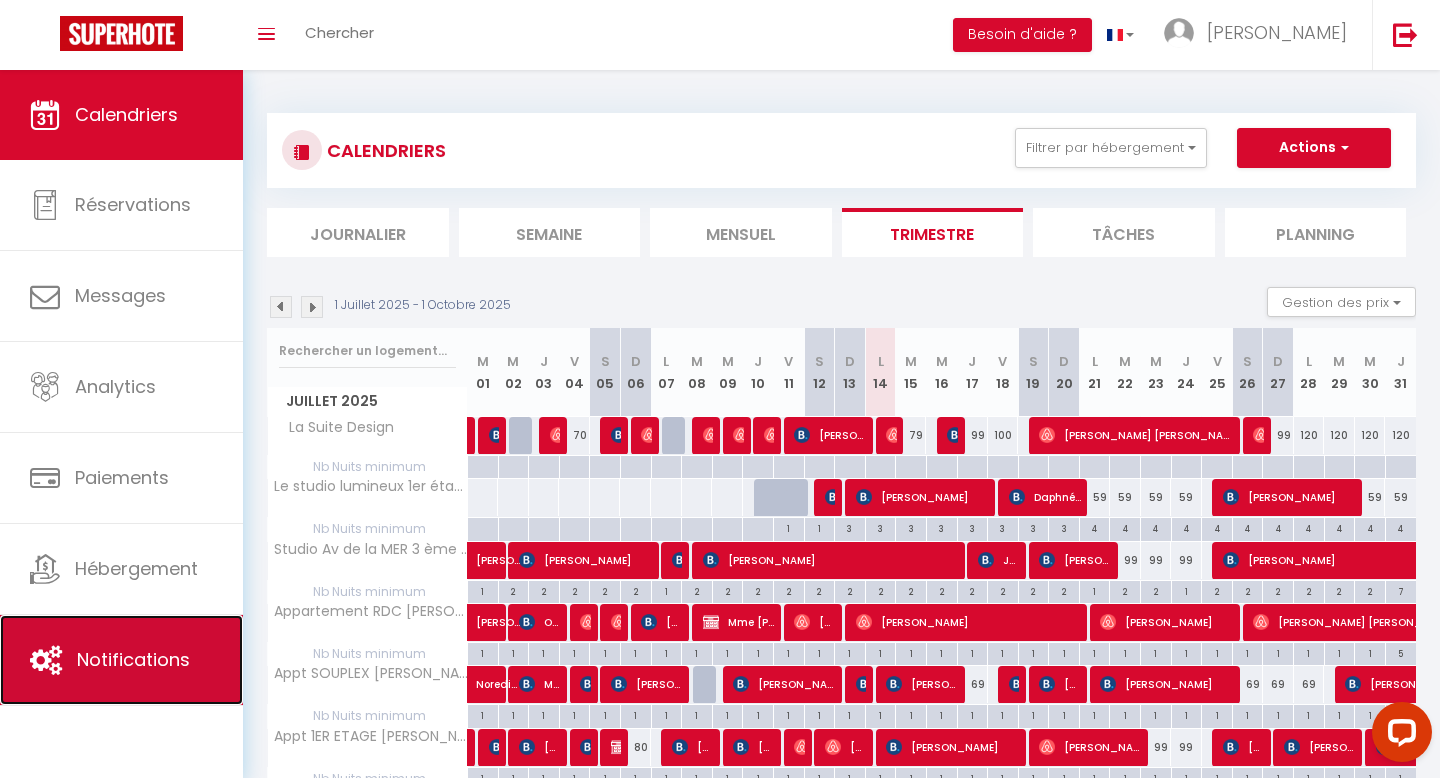 click on "Notifications" at bounding box center [133, 659] 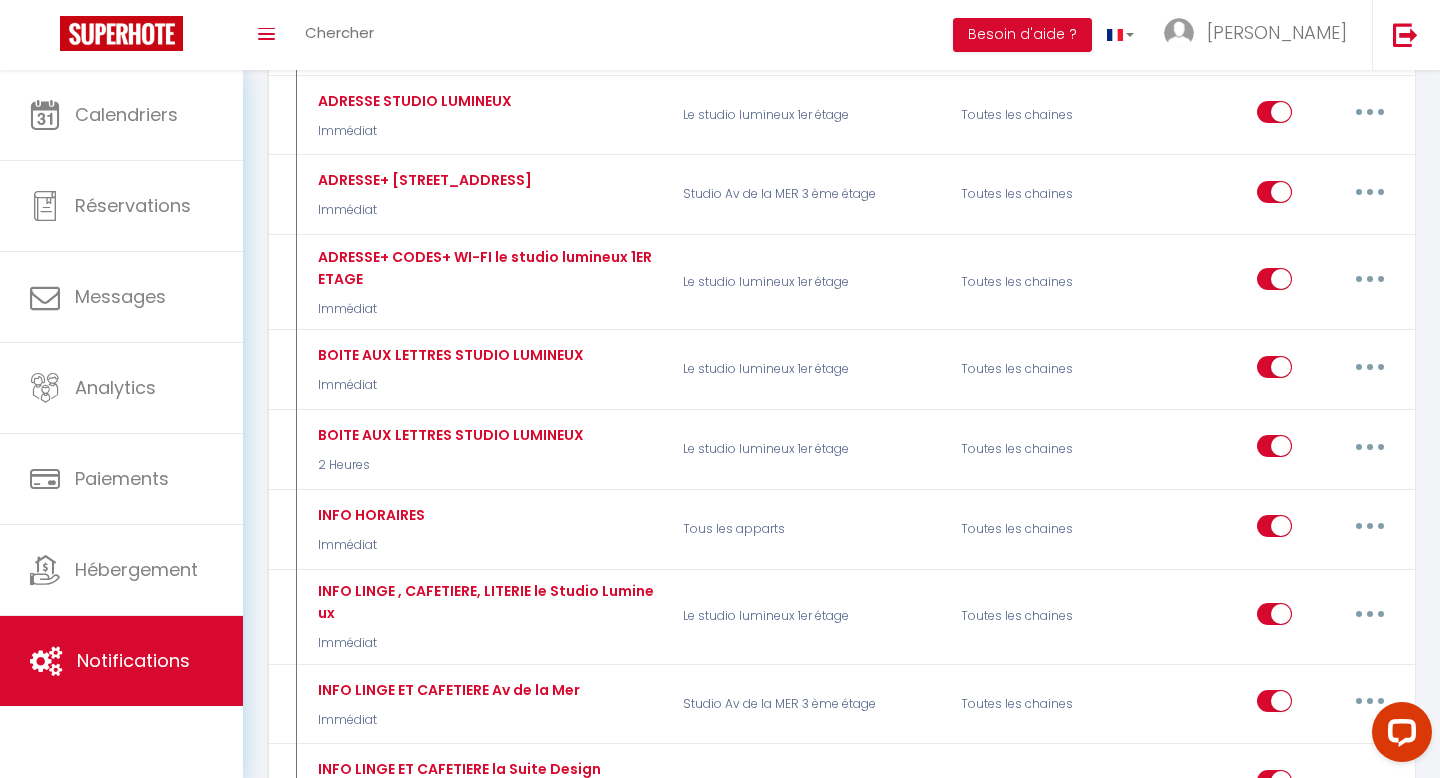 scroll, scrollTop: 932, scrollLeft: 0, axis: vertical 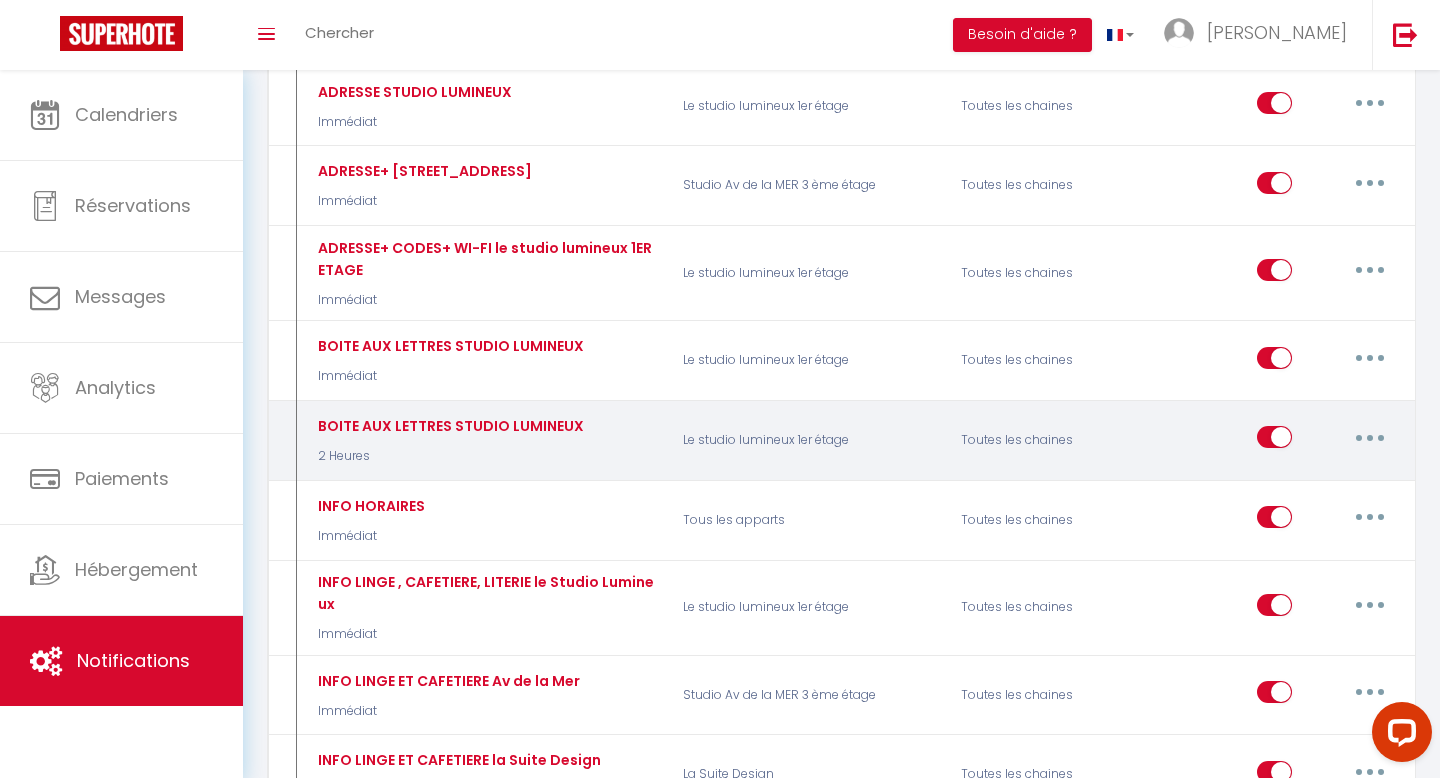 click at bounding box center (1274, 441) 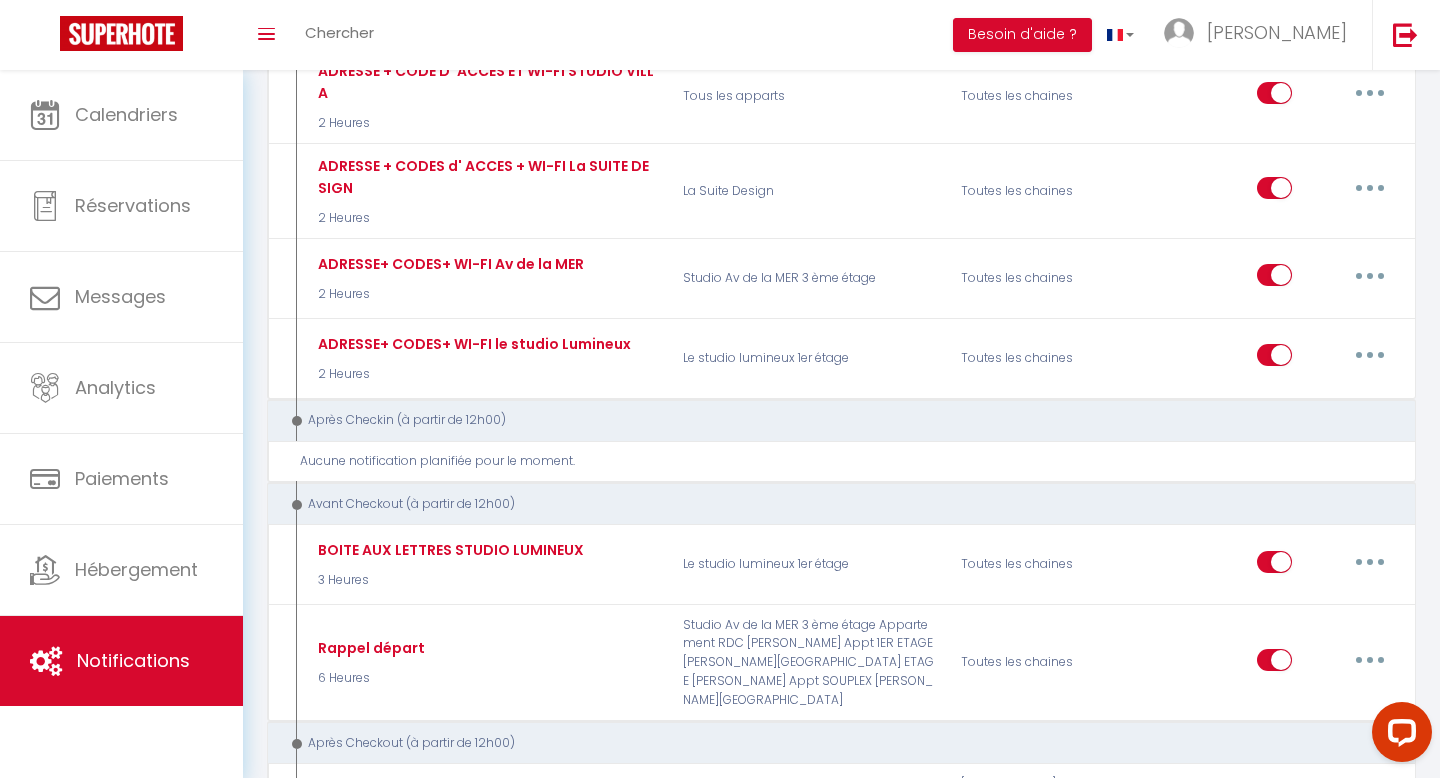 scroll, scrollTop: 2996, scrollLeft: 0, axis: vertical 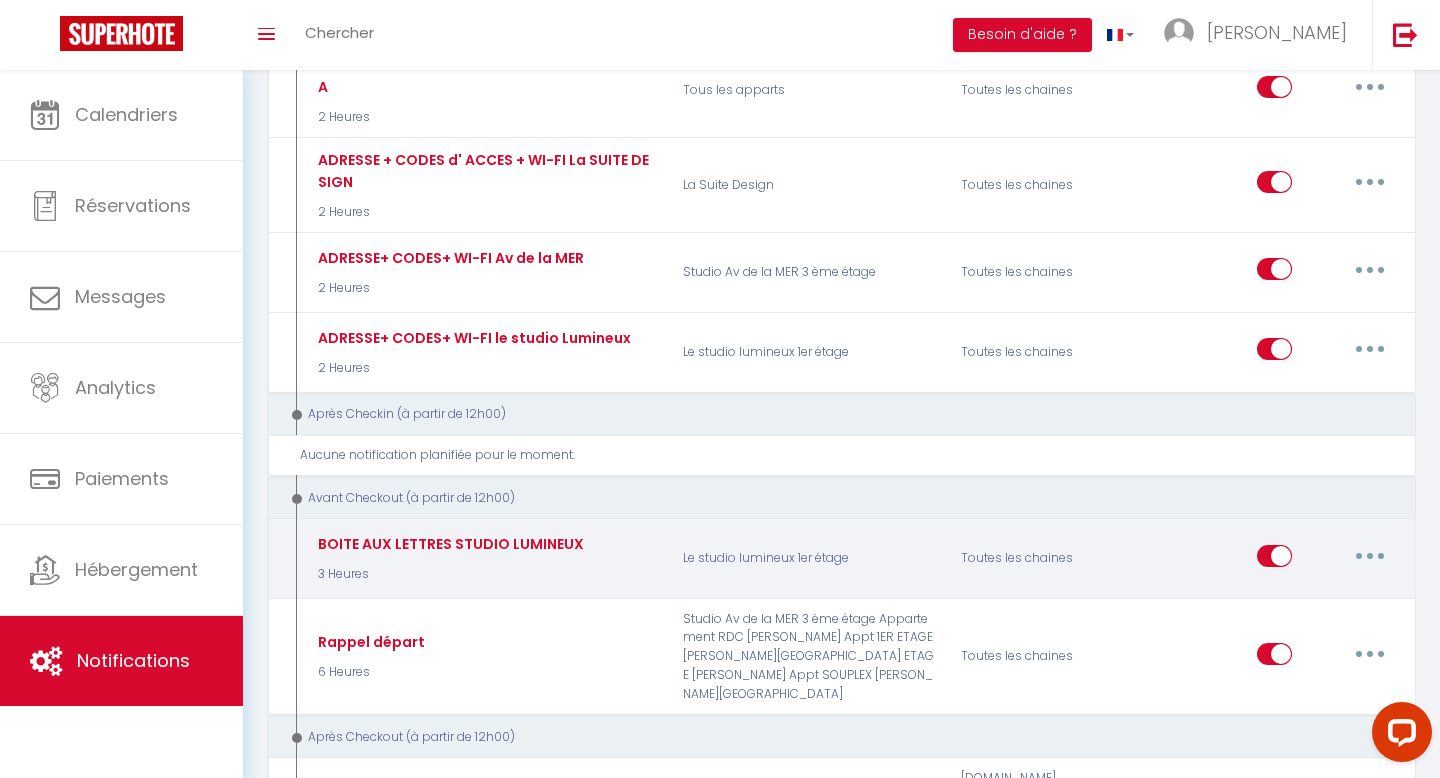 click at bounding box center (1274, 560) 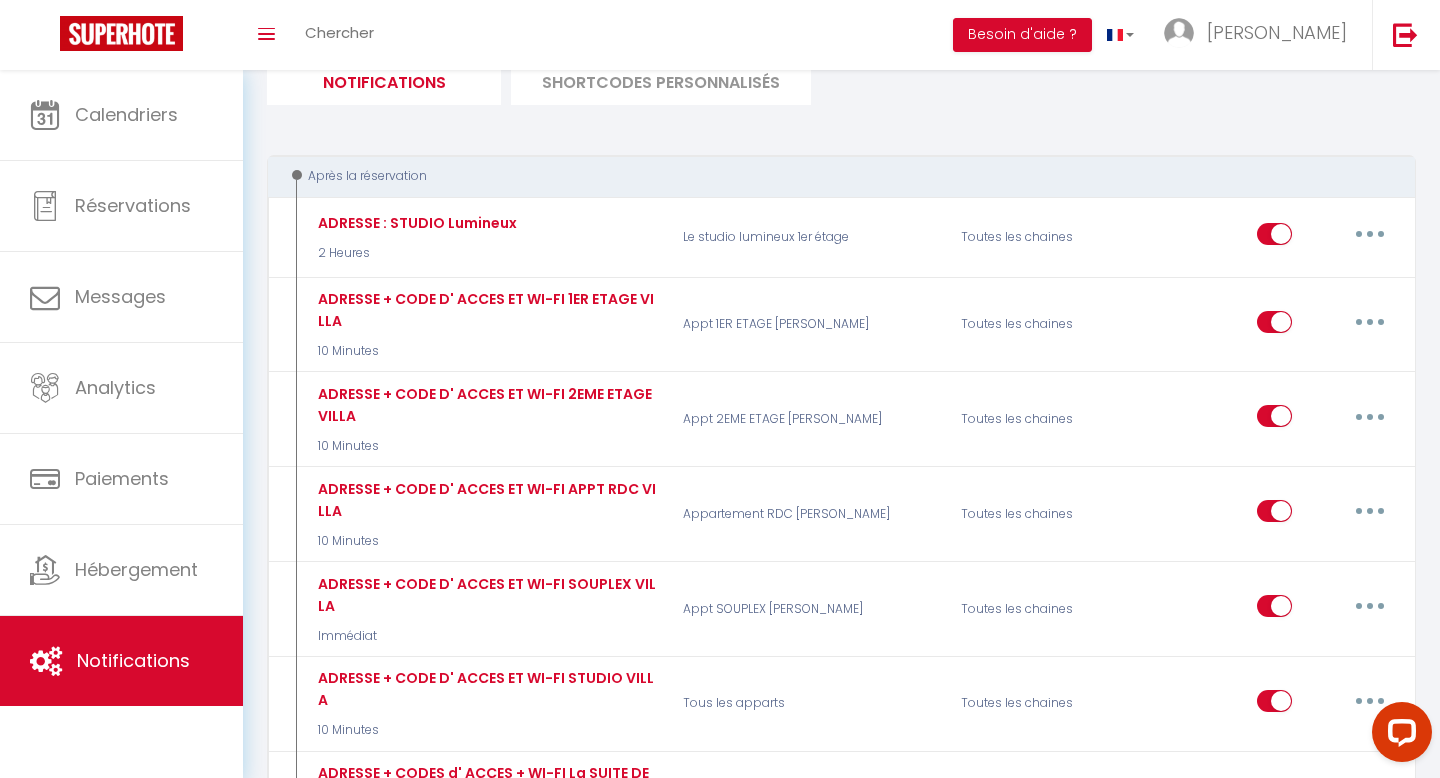 scroll, scrollTop: 0, scrollLeft: 0, axis: both 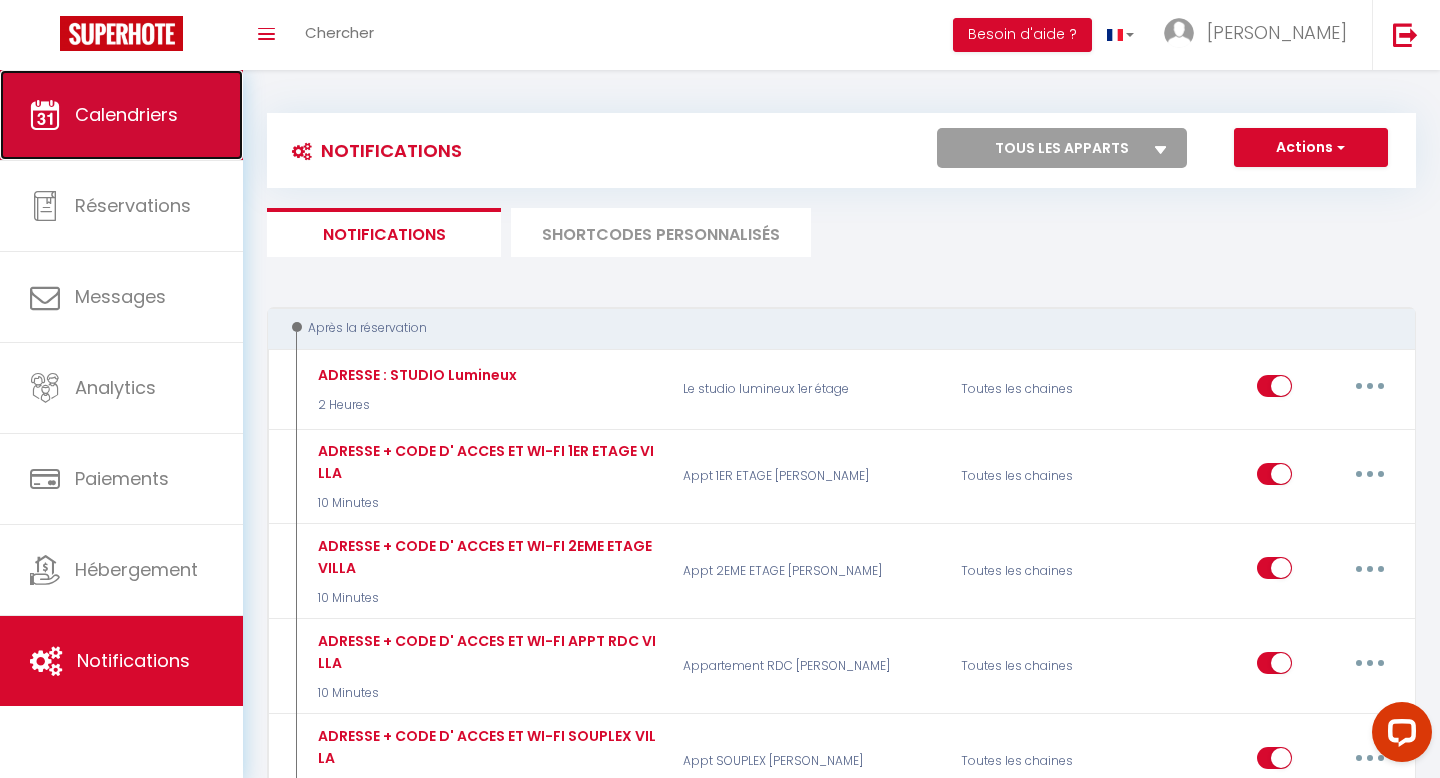 click on "Calendriers" at bounding box center (126, 114) 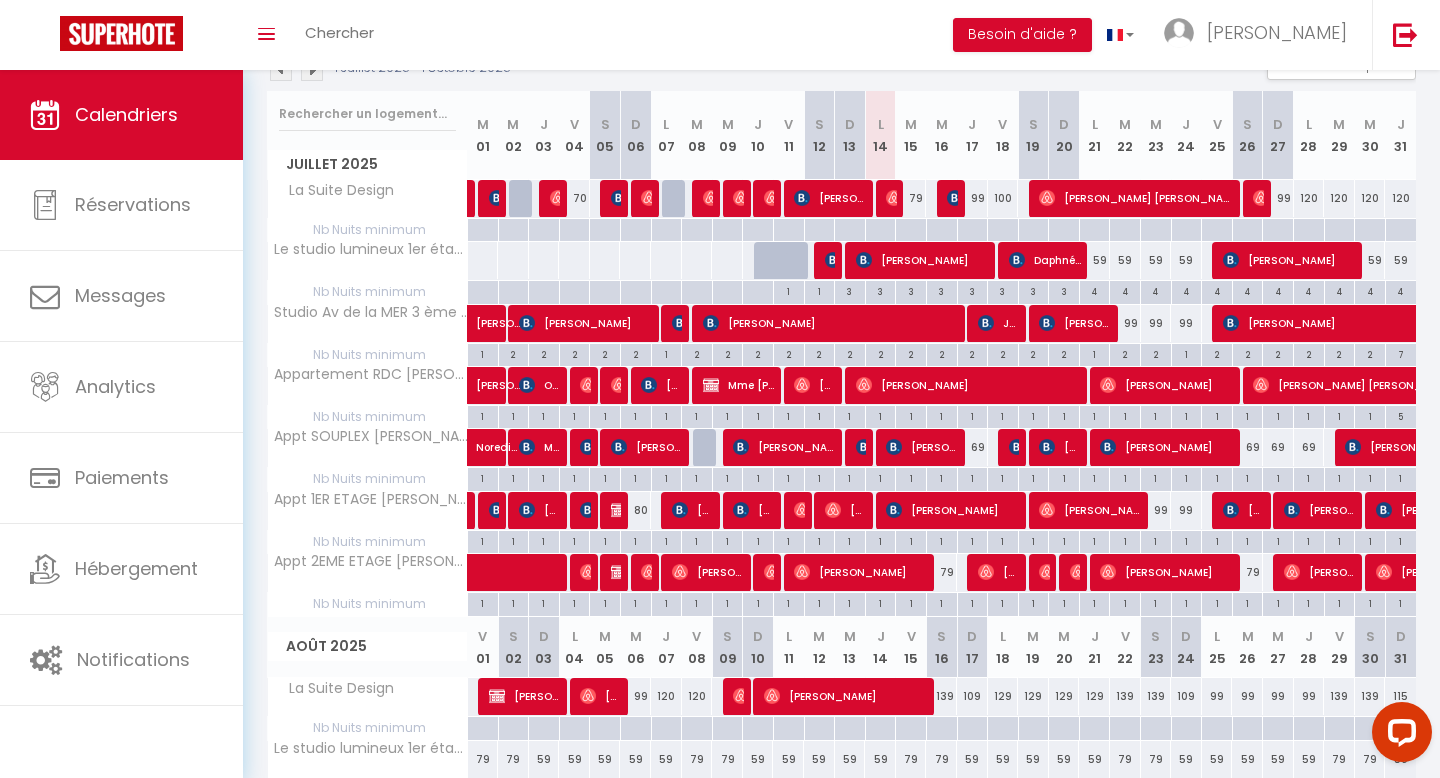 scroll, scrollTop: 235, scrollLeft: 0, axis: vertical 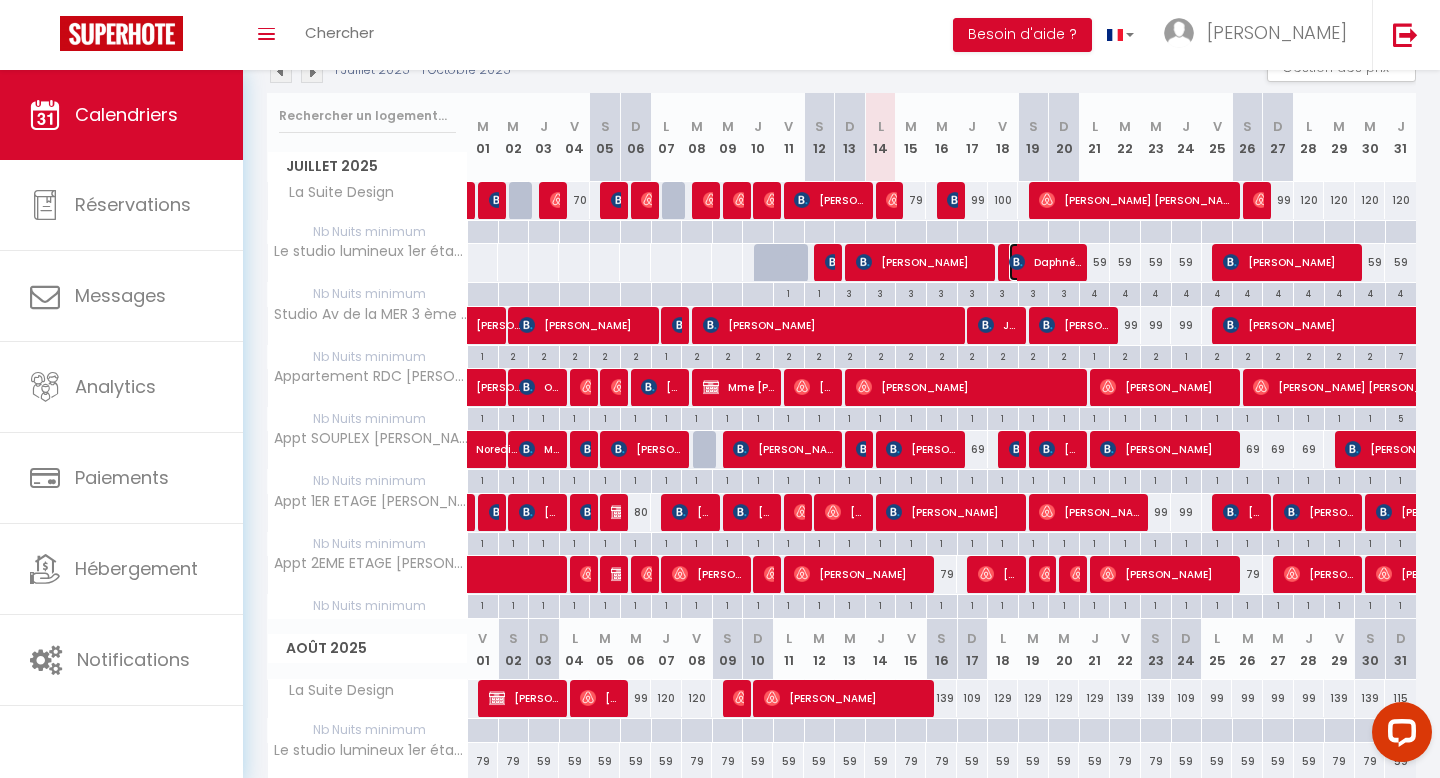 click on "Daphnée VANBERSY" at bounding box center (1045, 262) 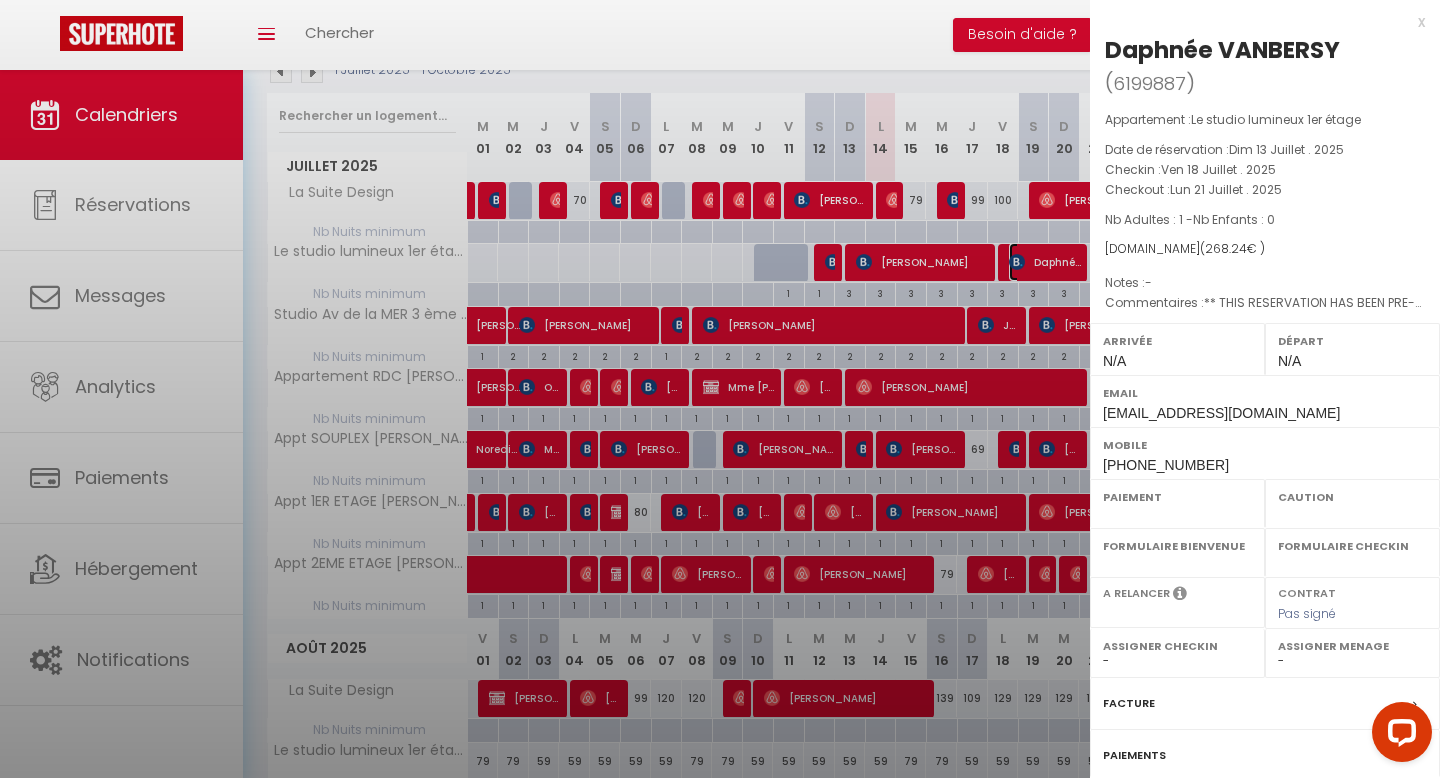 select on "OK" 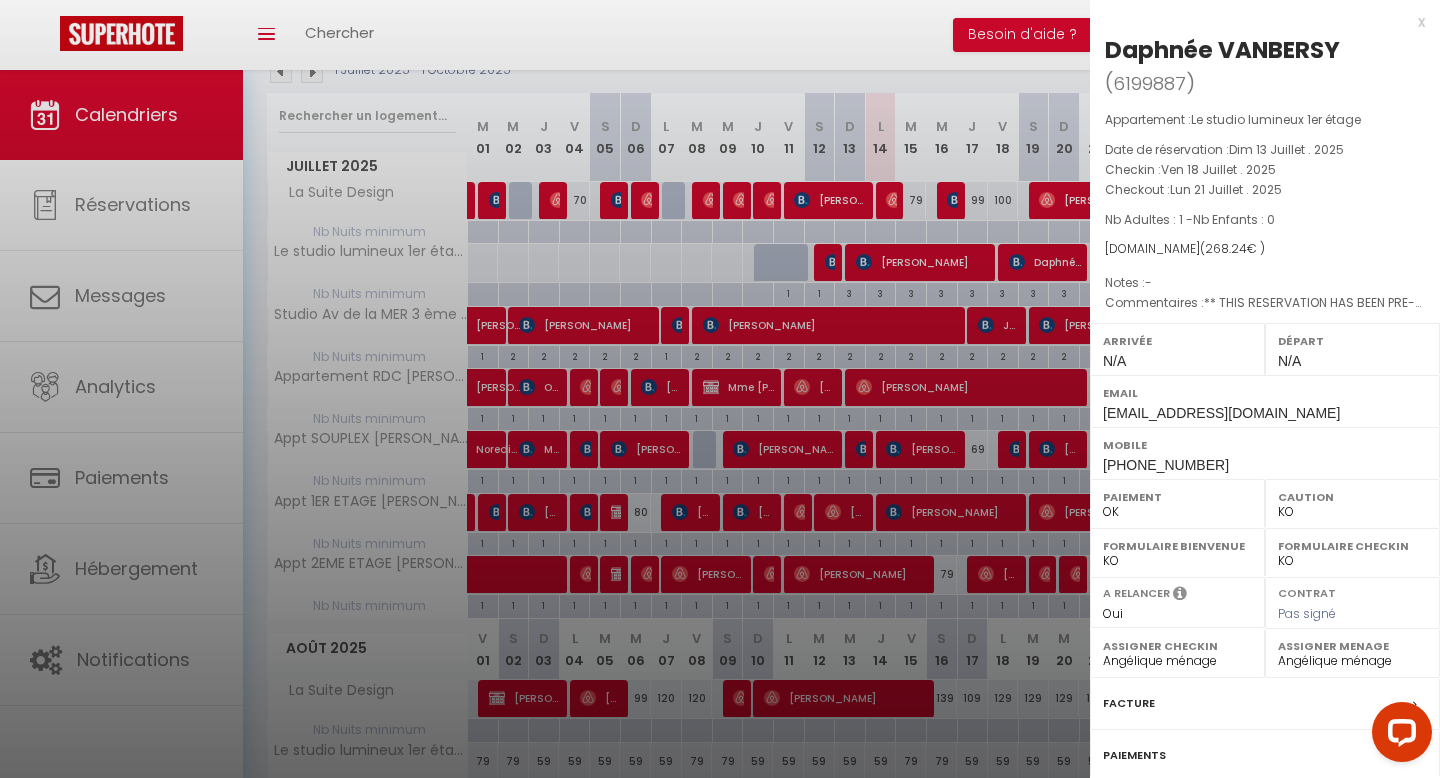 click at bounding box center [720, 389] 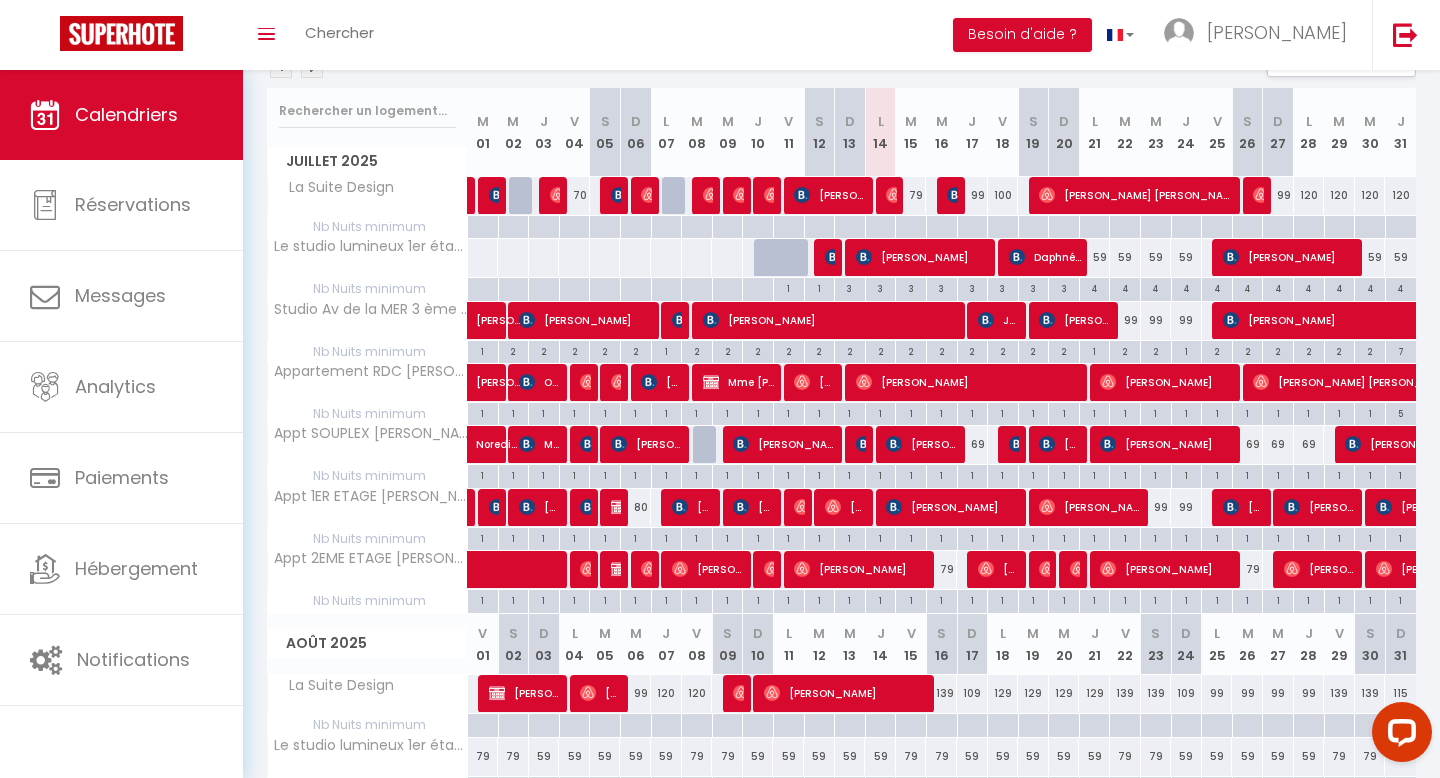 scroll, scrollTop: 241, scrollLeft: 0, axis: vertical 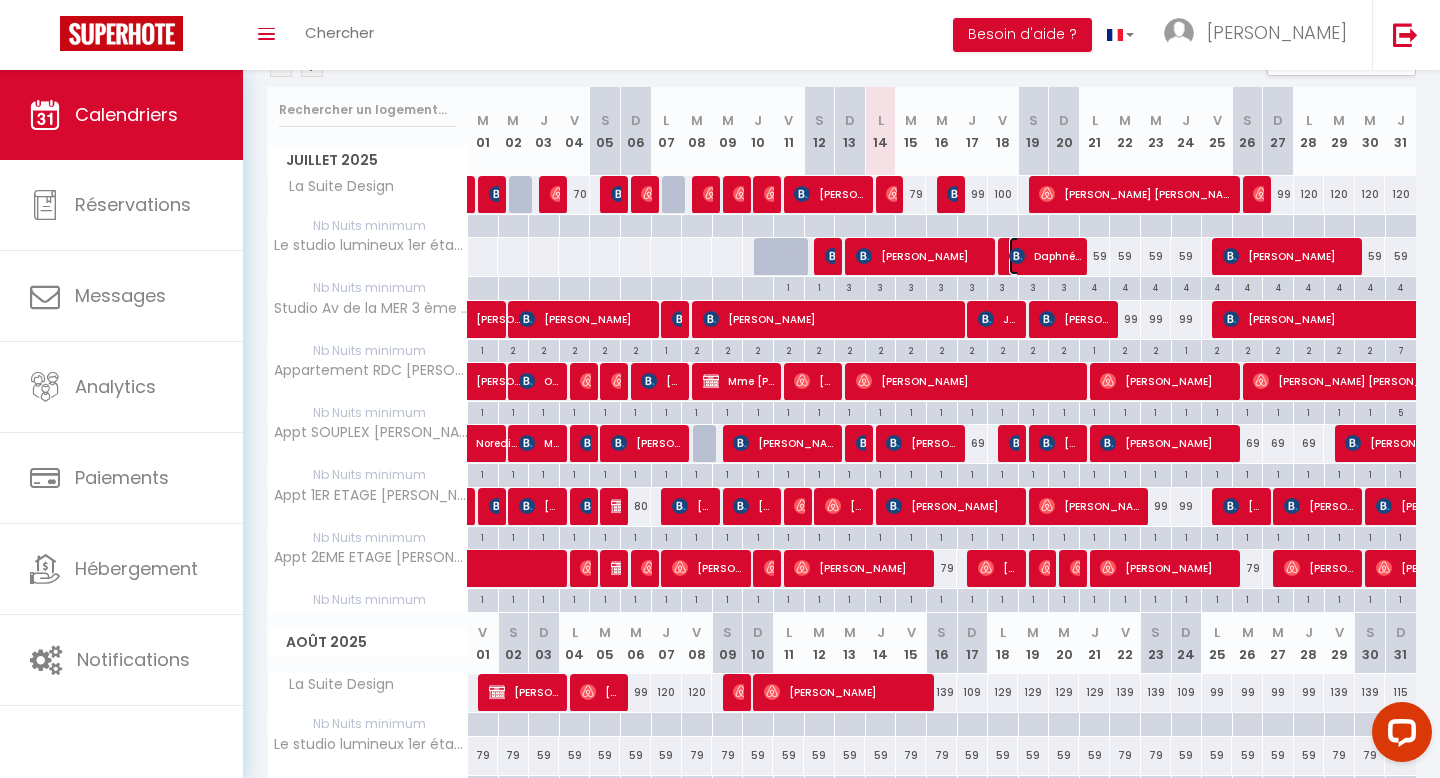 click at bounding box center [1017, 256] 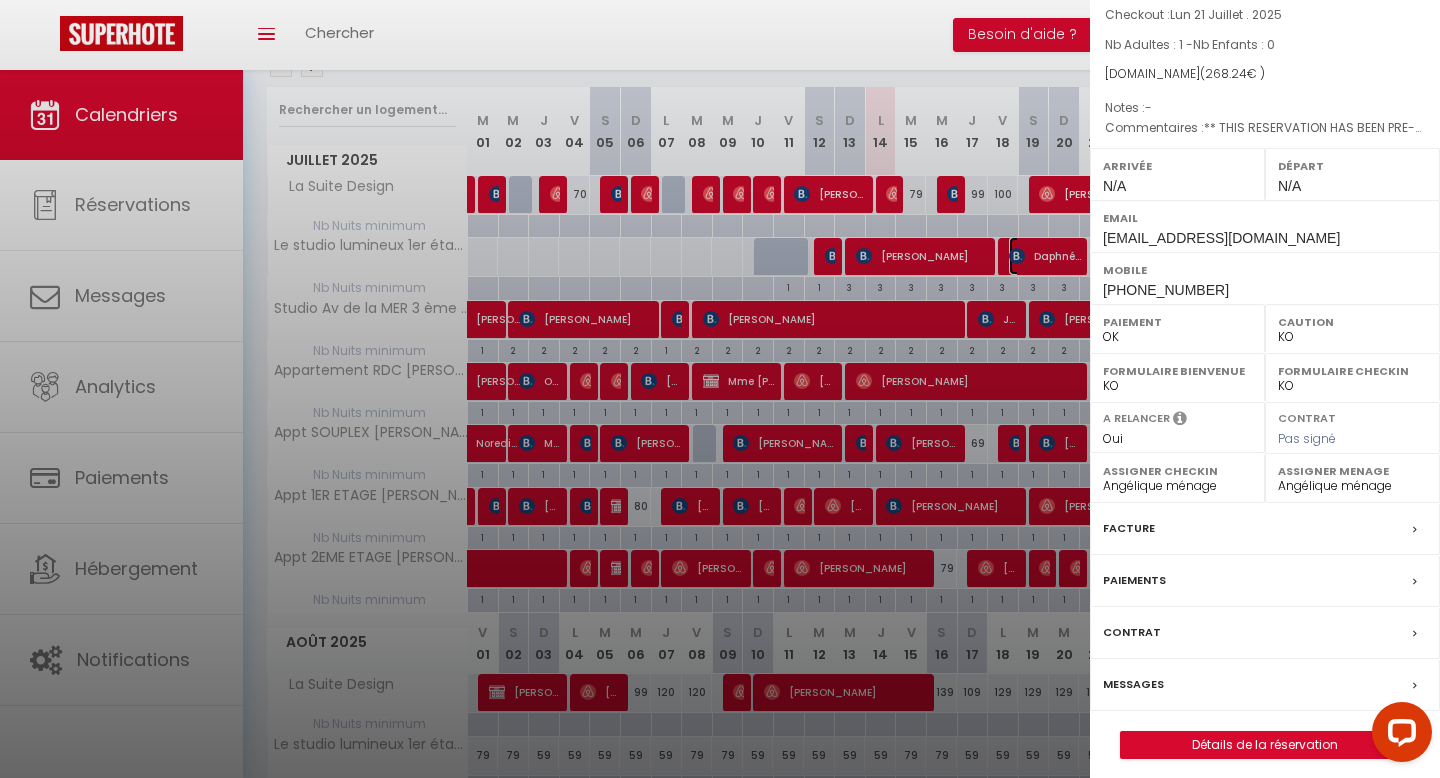 scroll, scrollTop: 186, scrollLeft: 0, axis: vertical 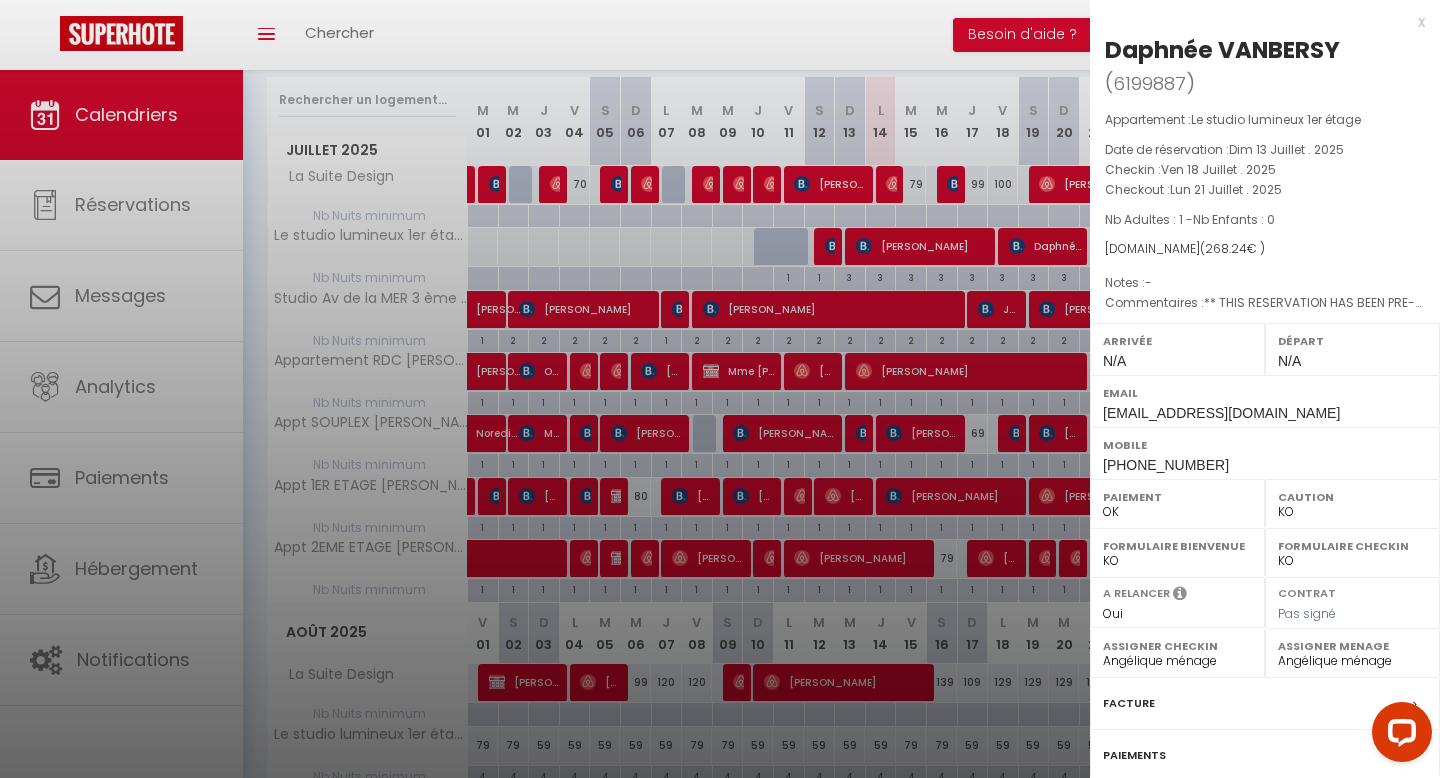 click at bounding box center (720, 389) 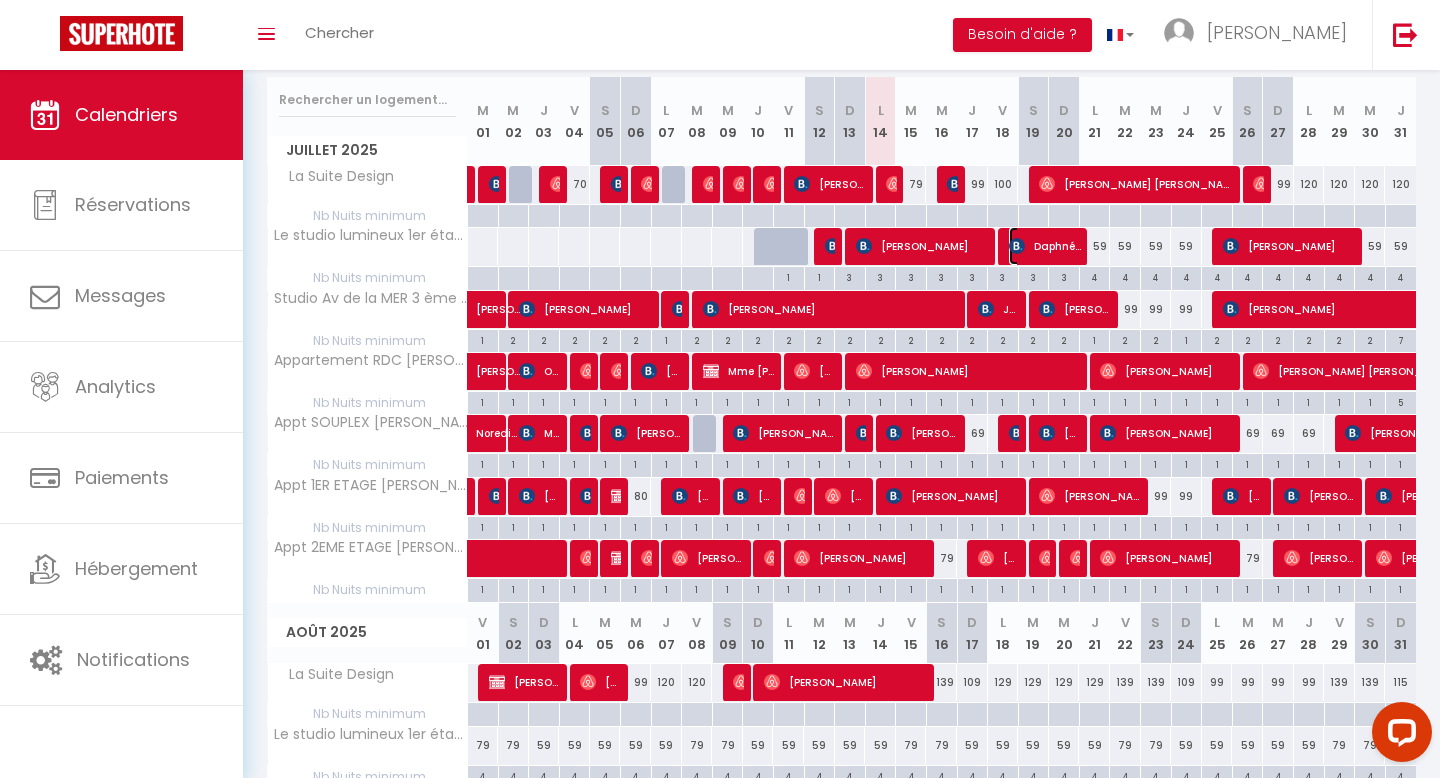 click on "Daphnée VANBERSY" at bounding box center (1045, 246) 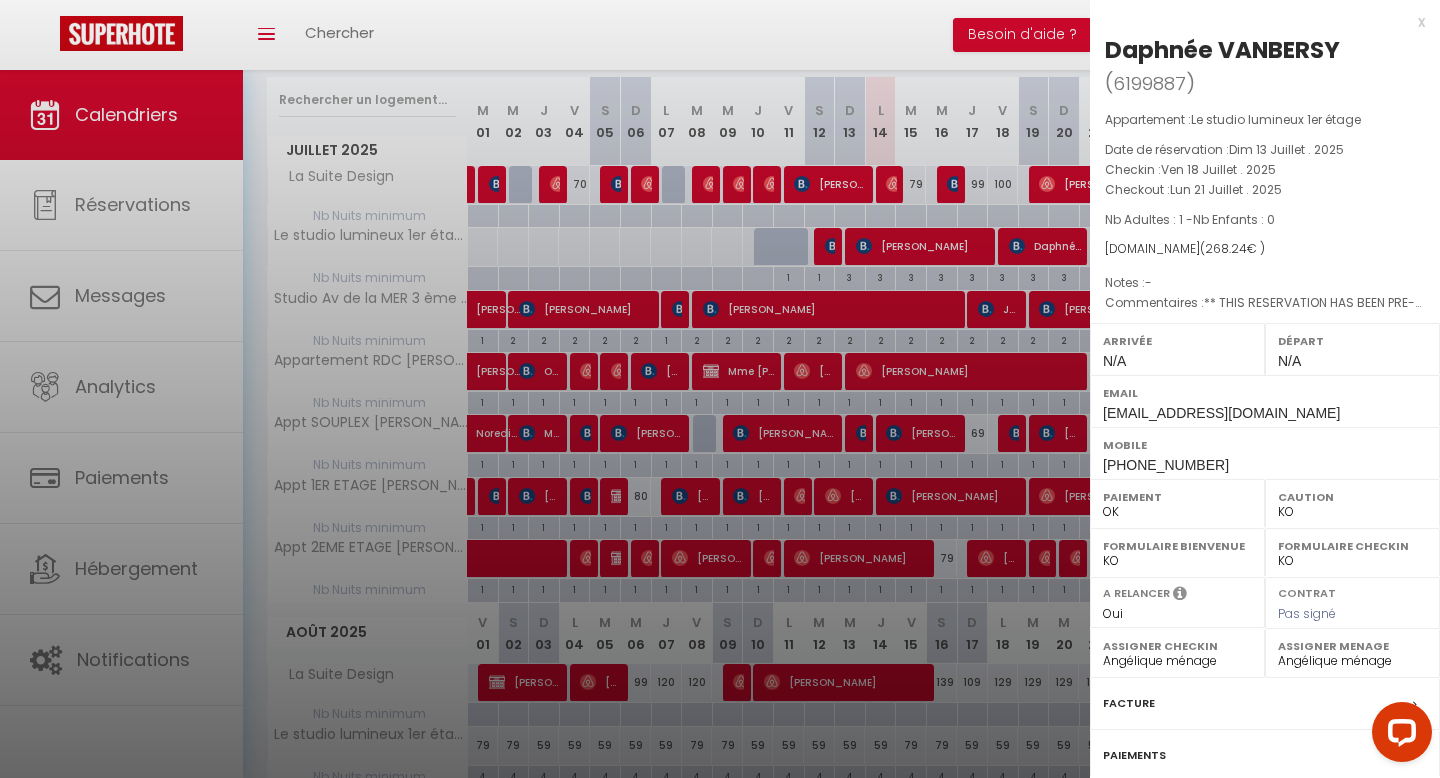 click at bounding box center [720, 389] 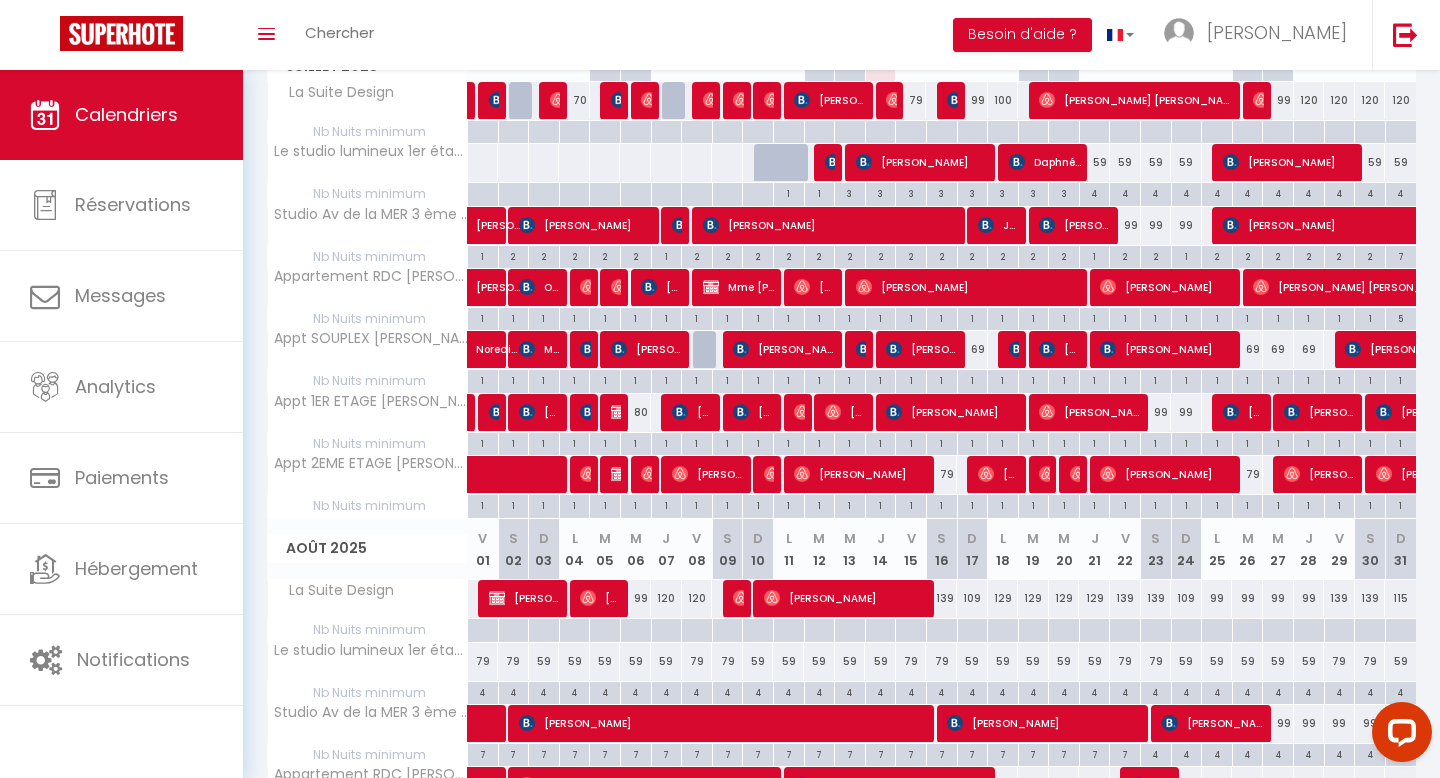 scroll, scrollTop: 322, scrollLeft: 0, axis: vertical 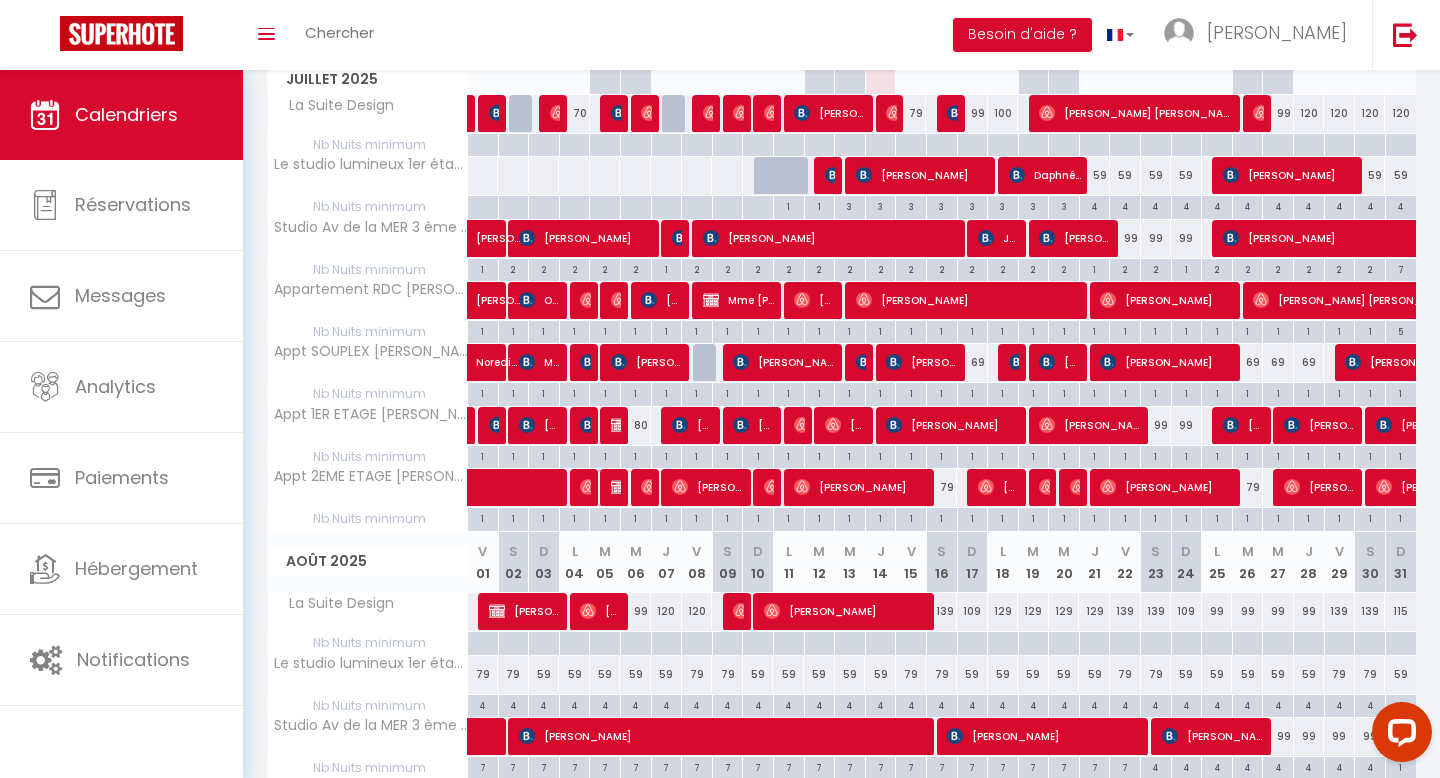 click on "59" at bounding box center (1094, 175) 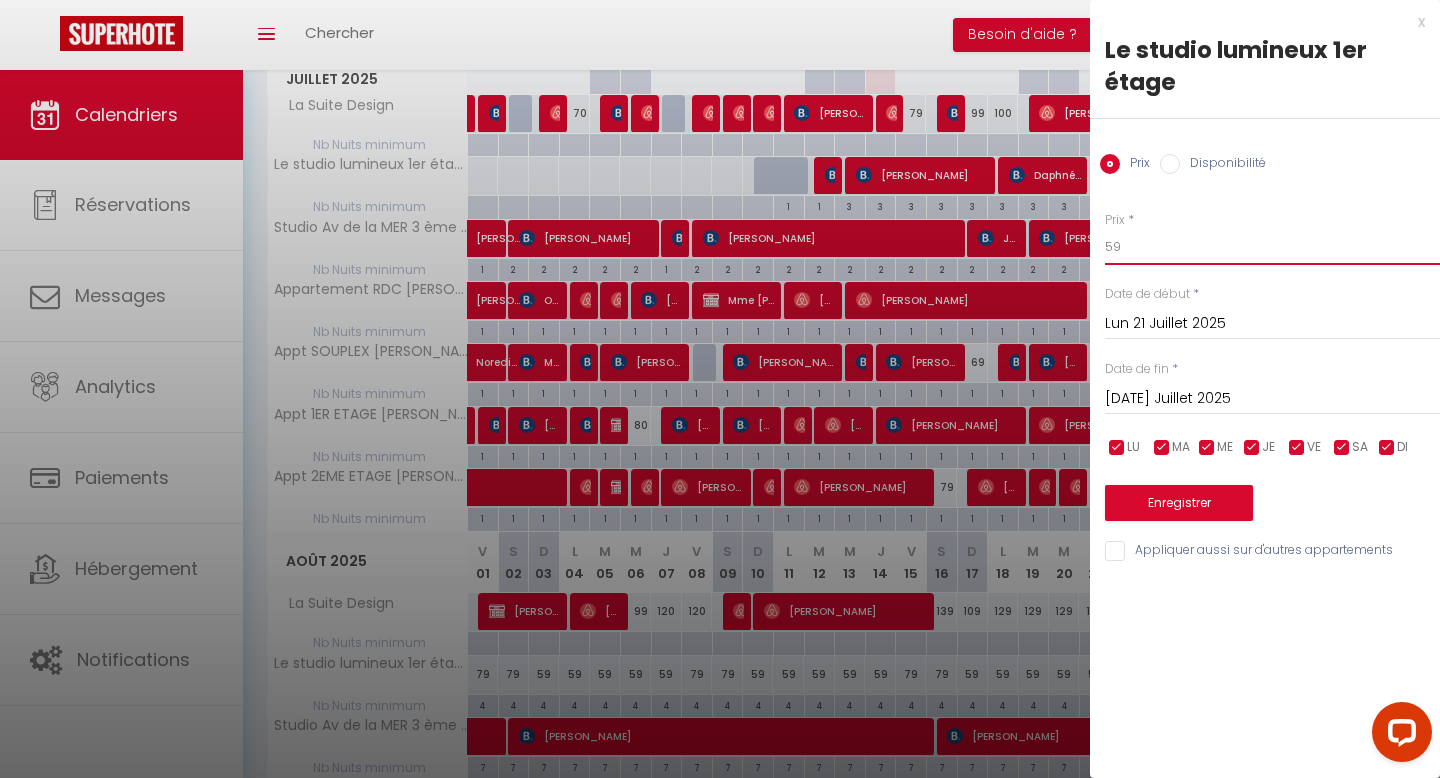 click on "59" at bounding box center (1272, 247) 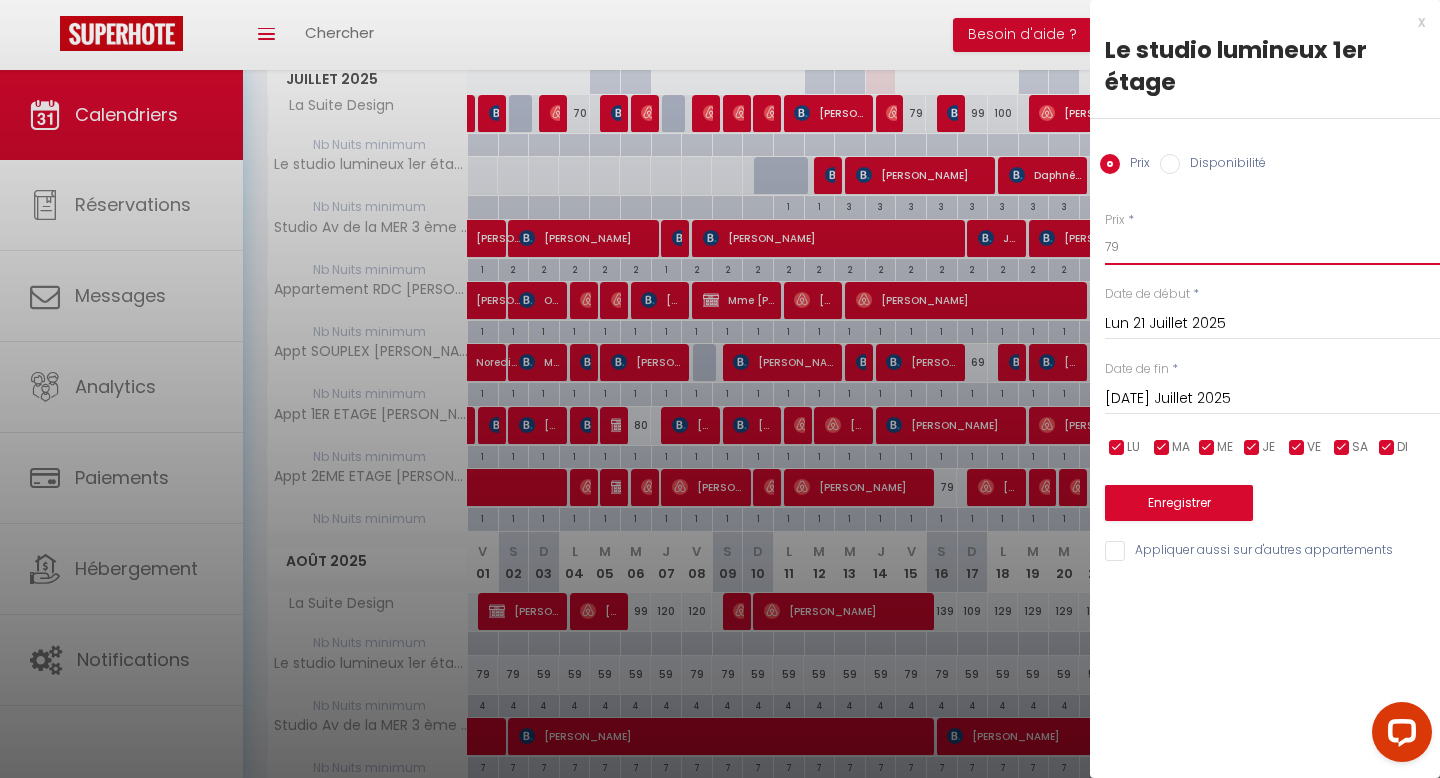 type on "79" 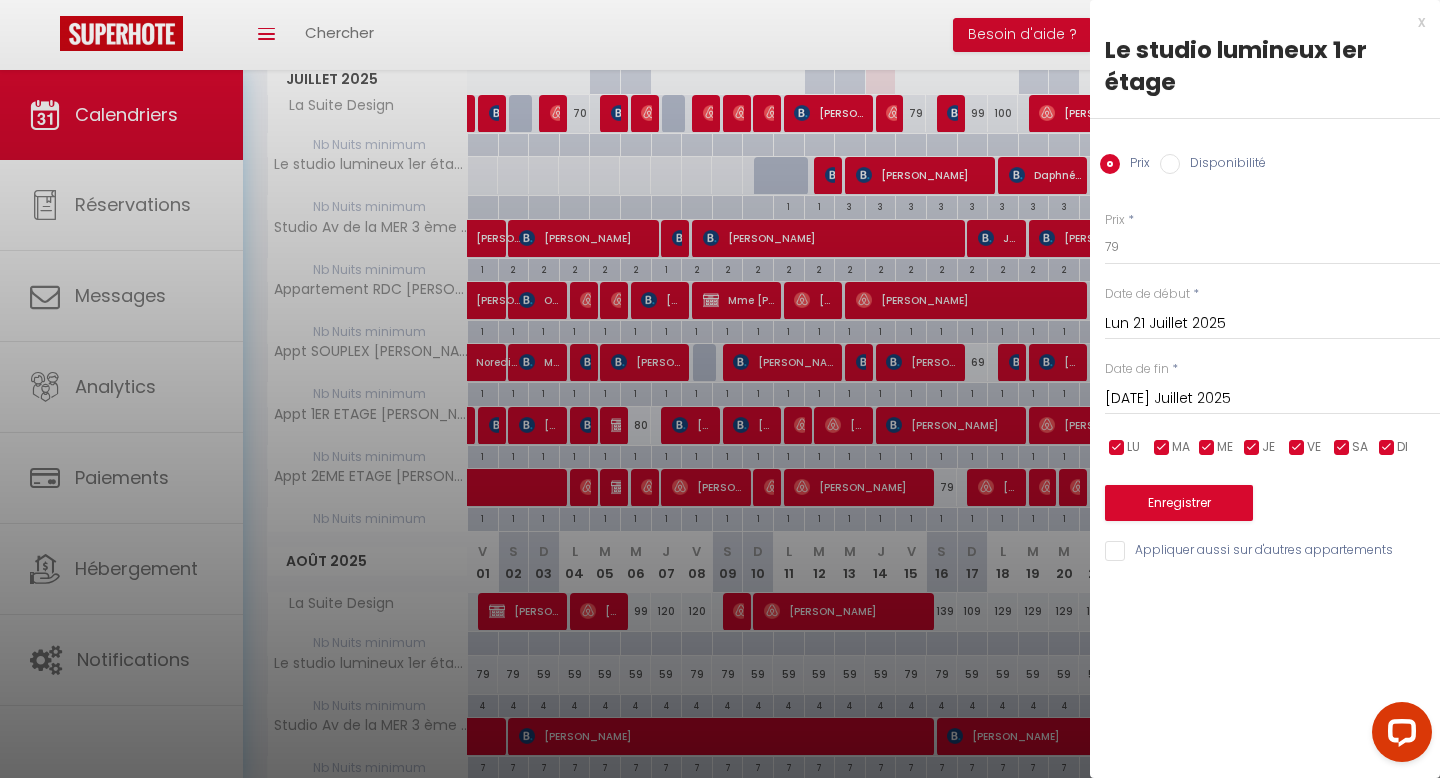 click on "[DATE] Juillet 2025" at bounding box center [1272, 399] 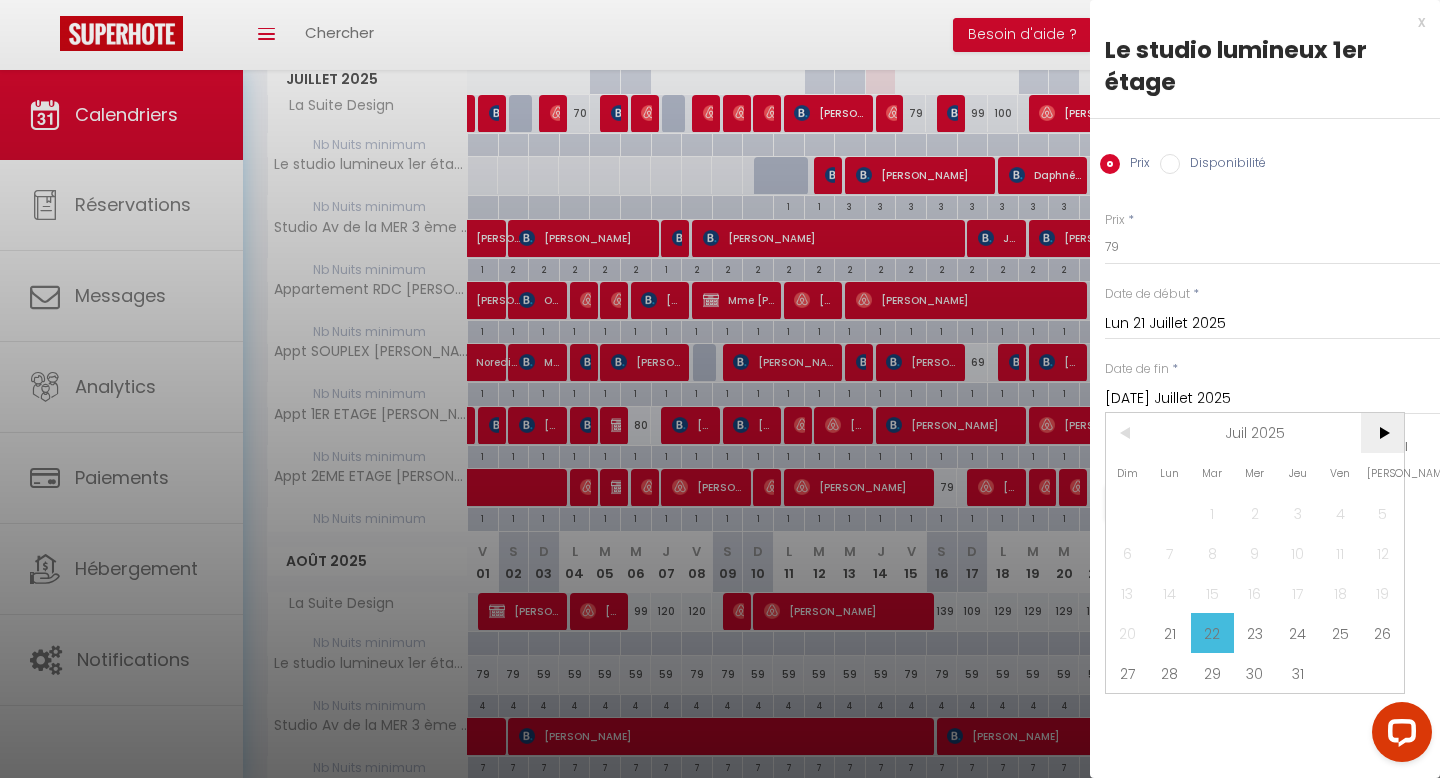 click on ">" at bounding box center [1382, 433] 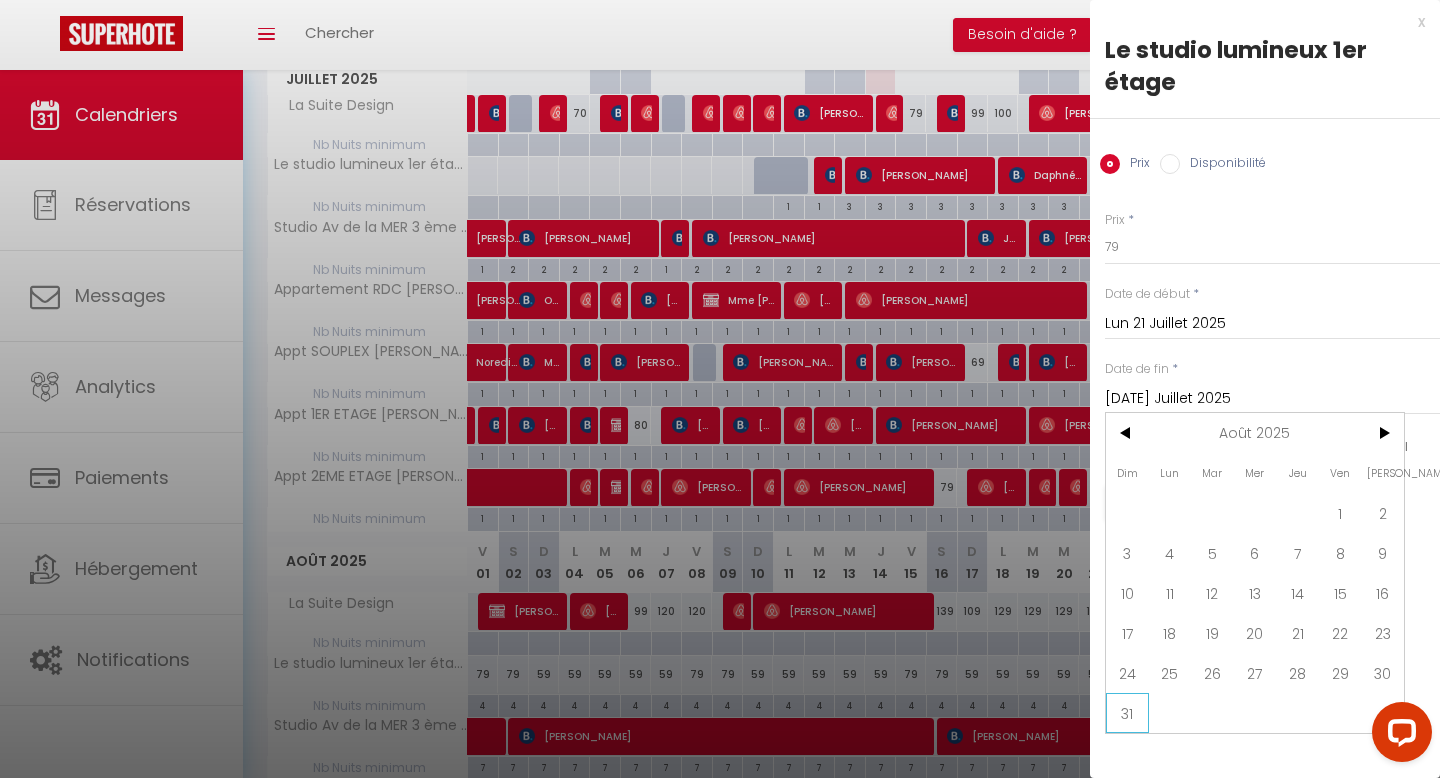 click on "31" at bounding box center [1127, 713] 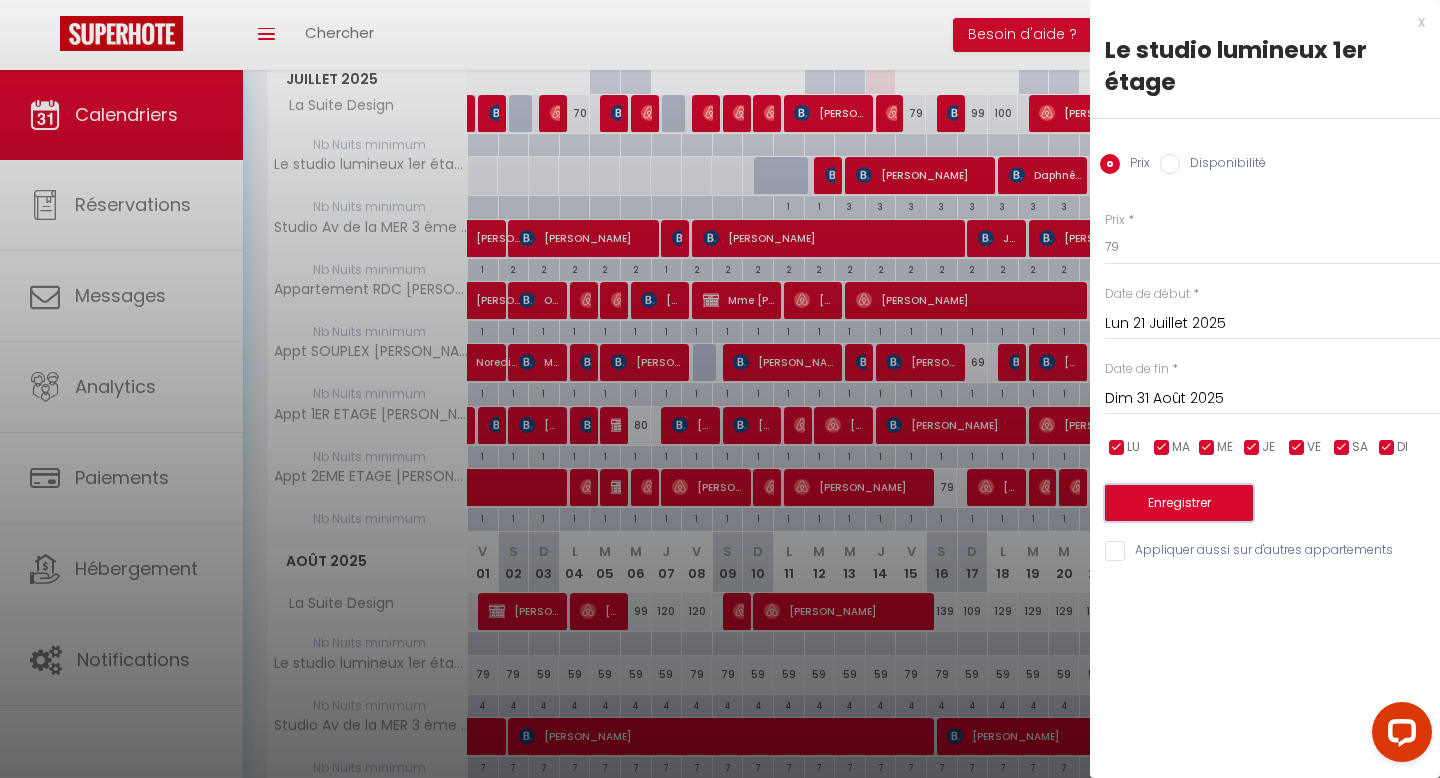 click on "Enregistrer" at bounding box center (1179, 503) 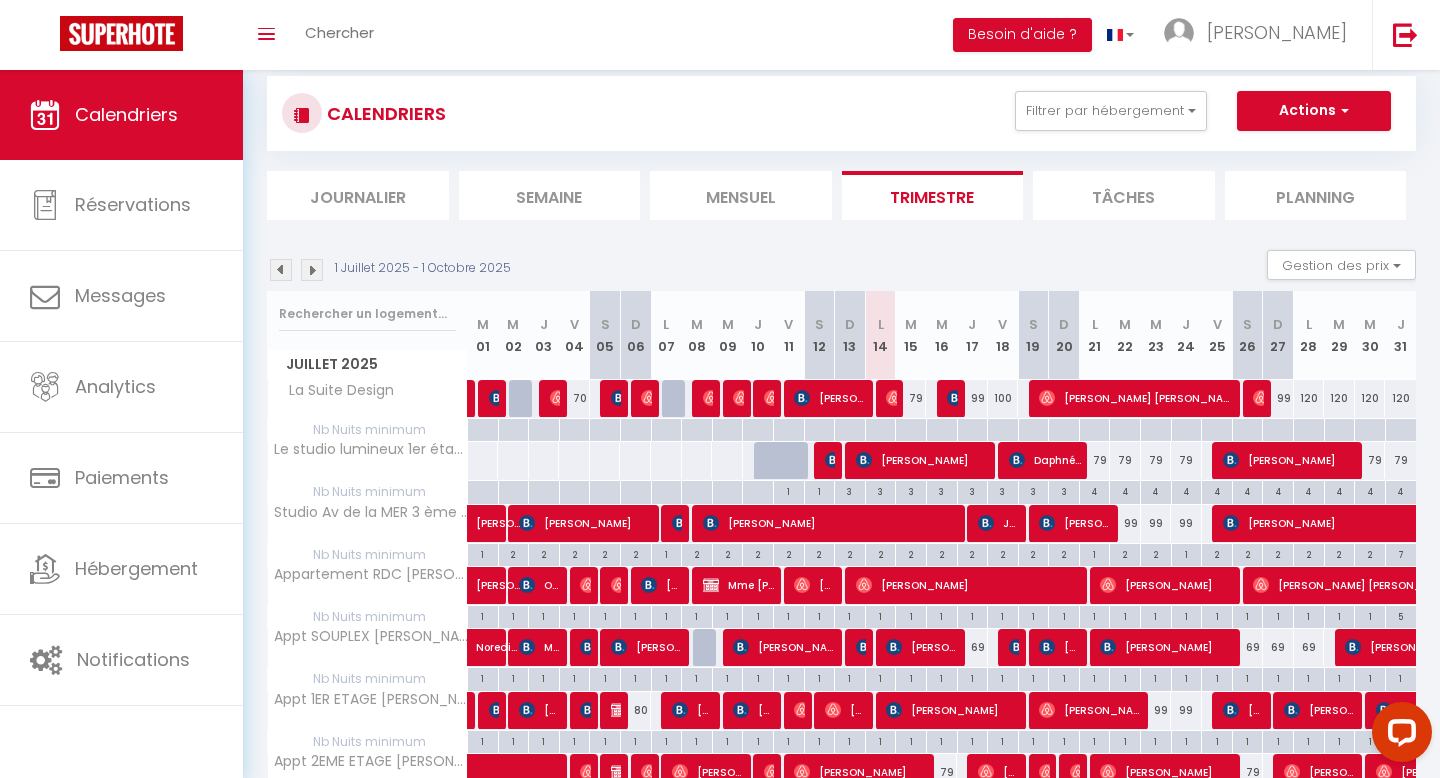 scroll, scrollTop: 0, scrollLeft: 0, axis: both 